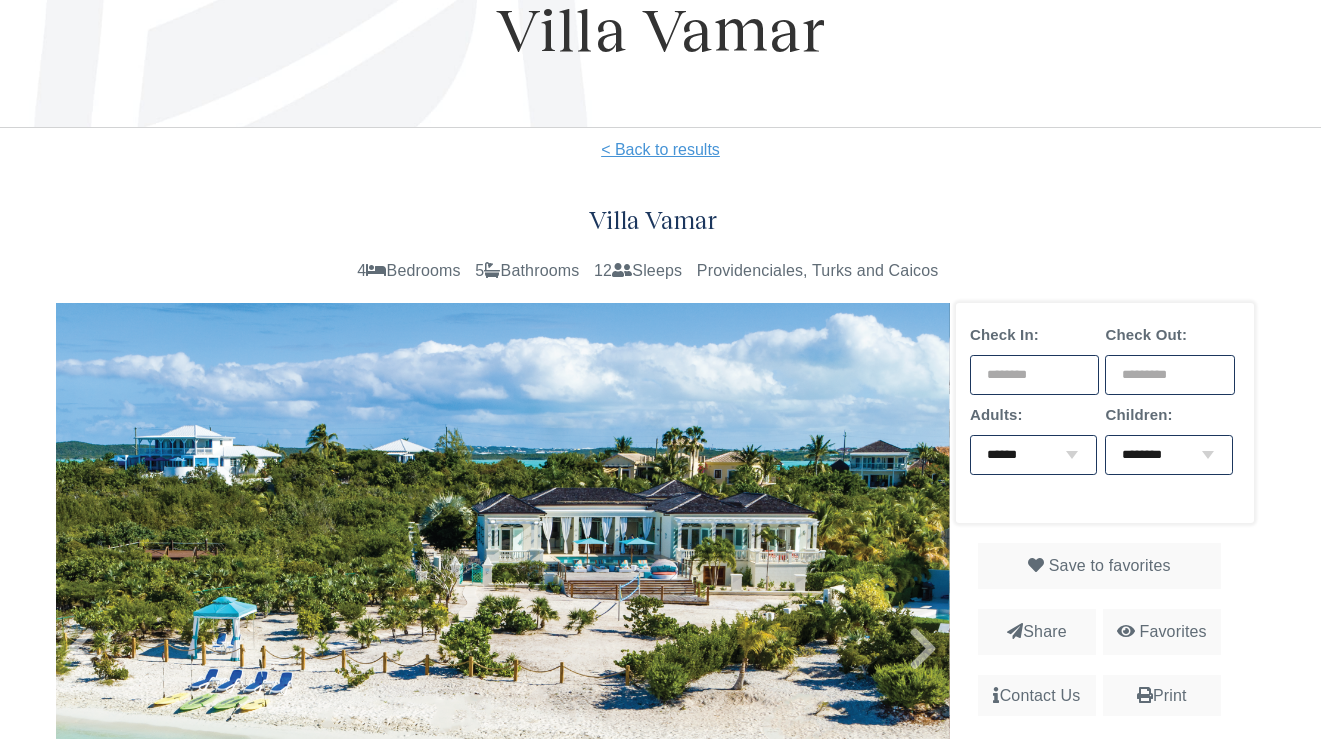 scroll, scrollTop: 183, scrollLeft: 0, axis: vertical 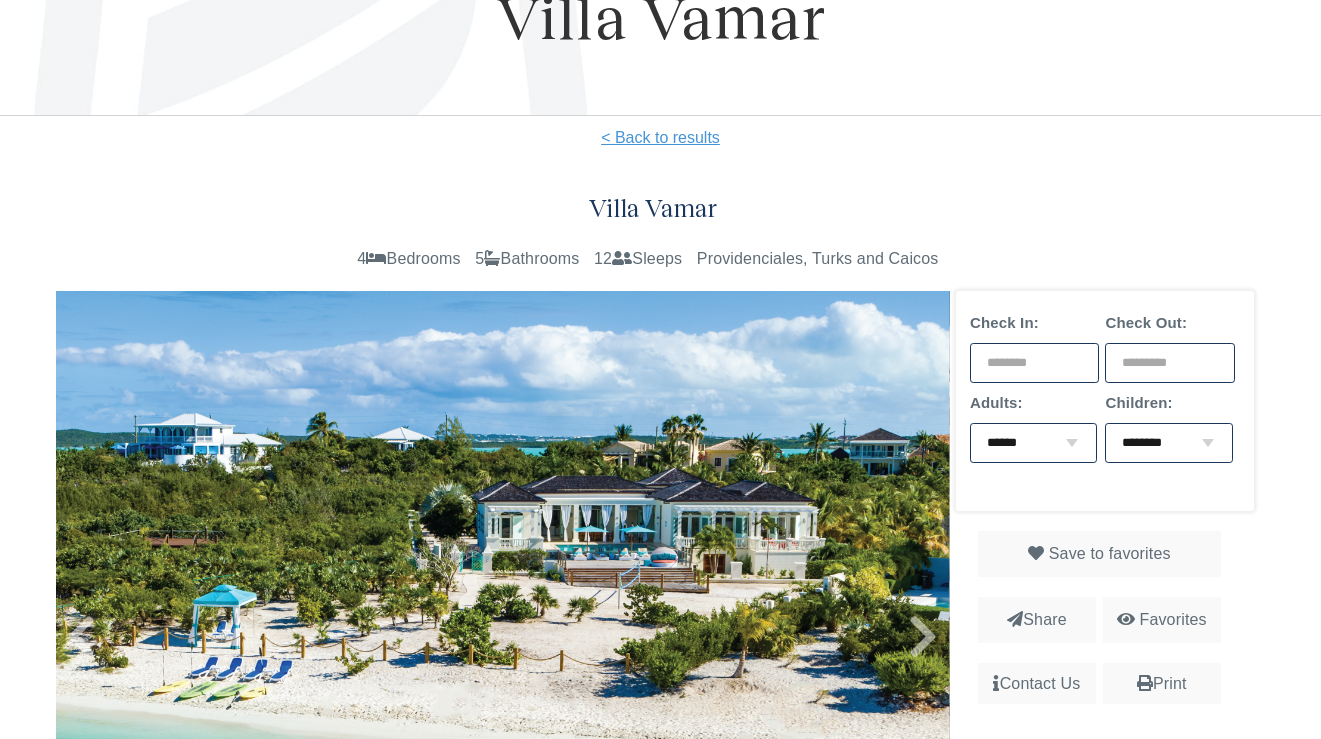 click at bounding box center (503, 589) 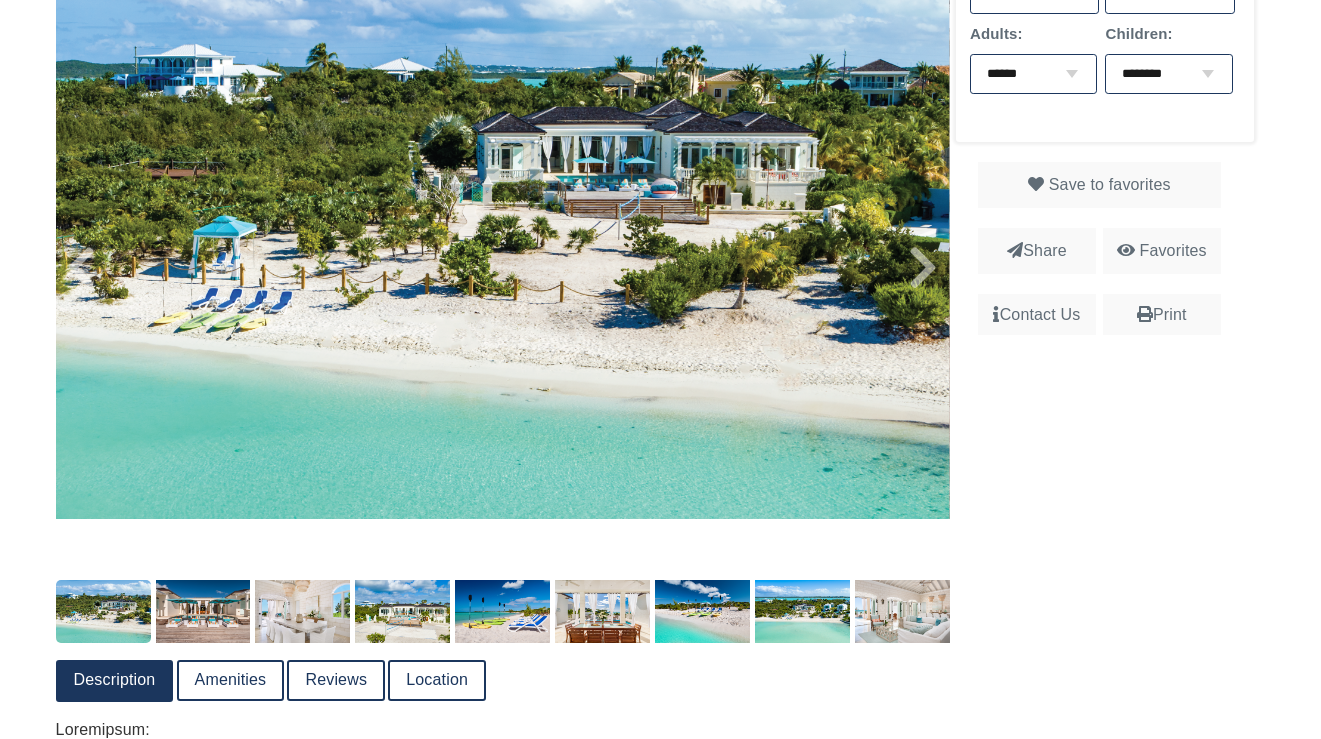 scroll, scrollTop: 688, scrollLeft: 0, axis: vertical 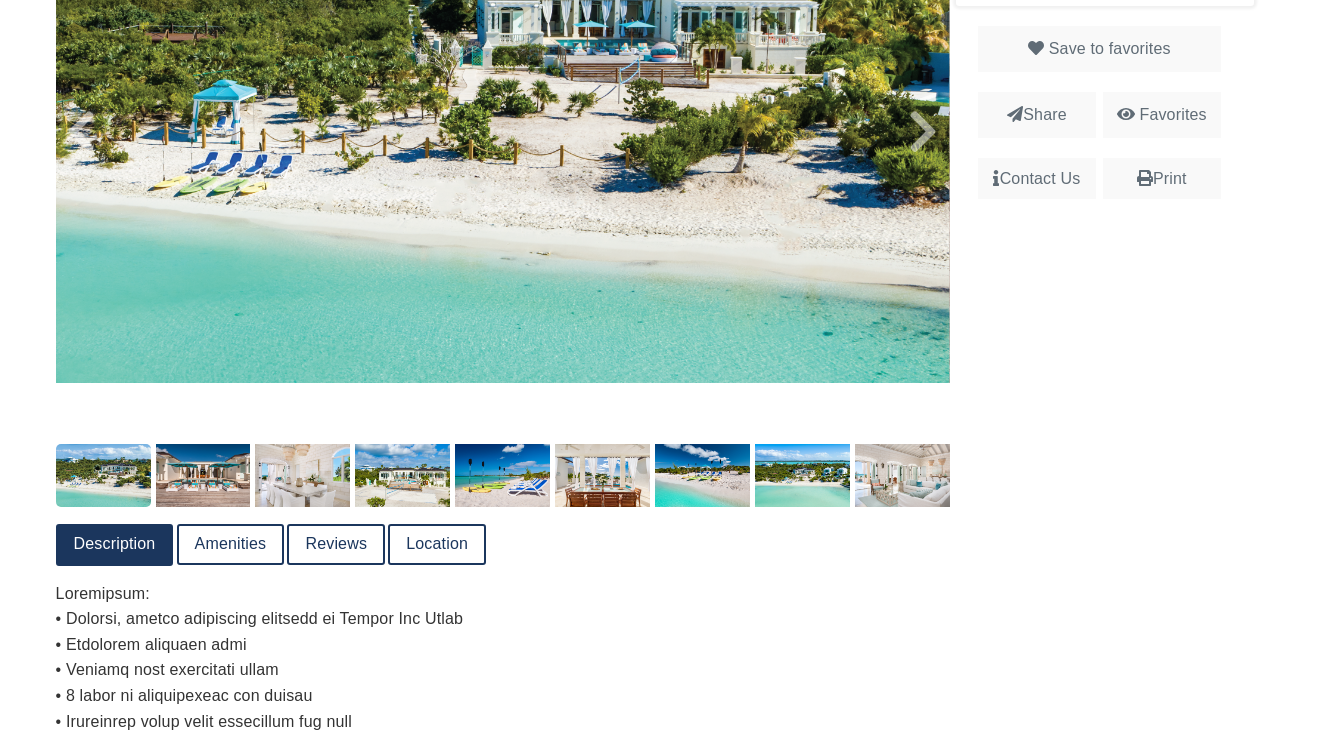 click on "Reviews" at bounding box center [336, 544] 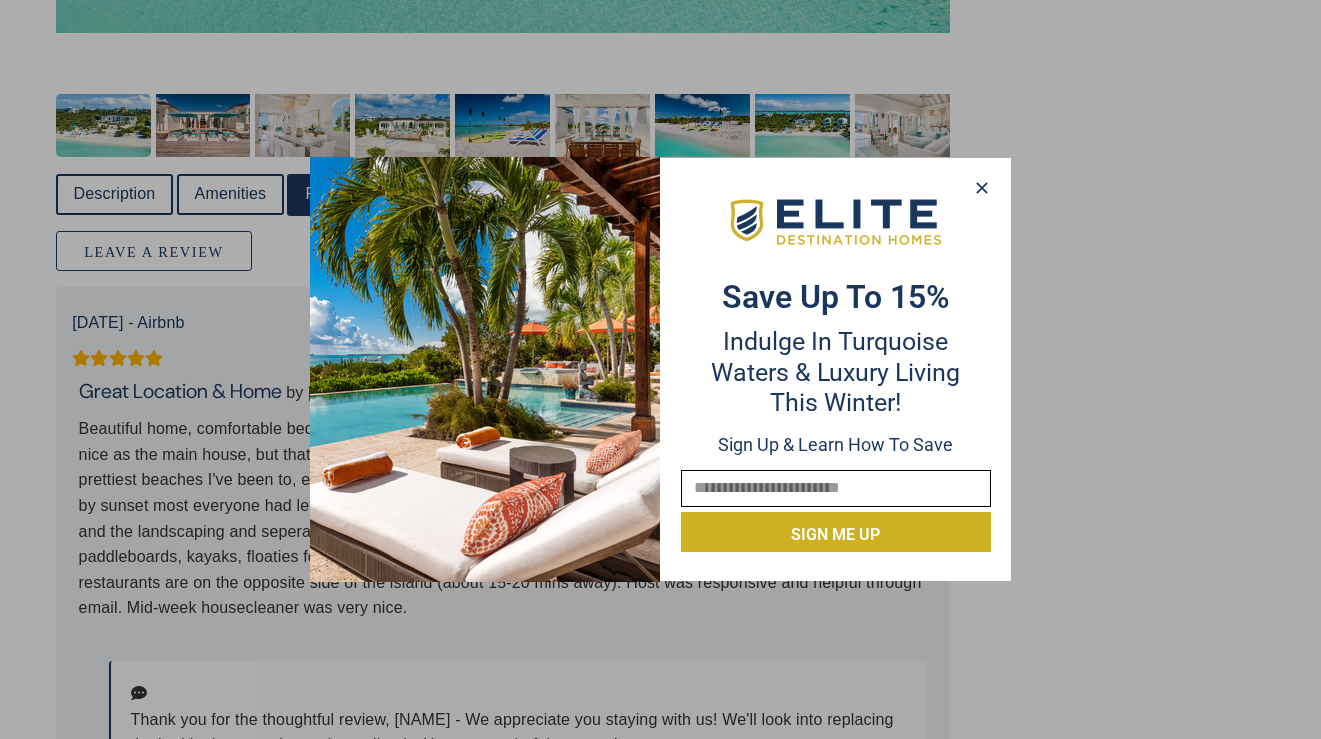 scroll, scrollTop: 1043, scrollLeft: 0, axis: vertical 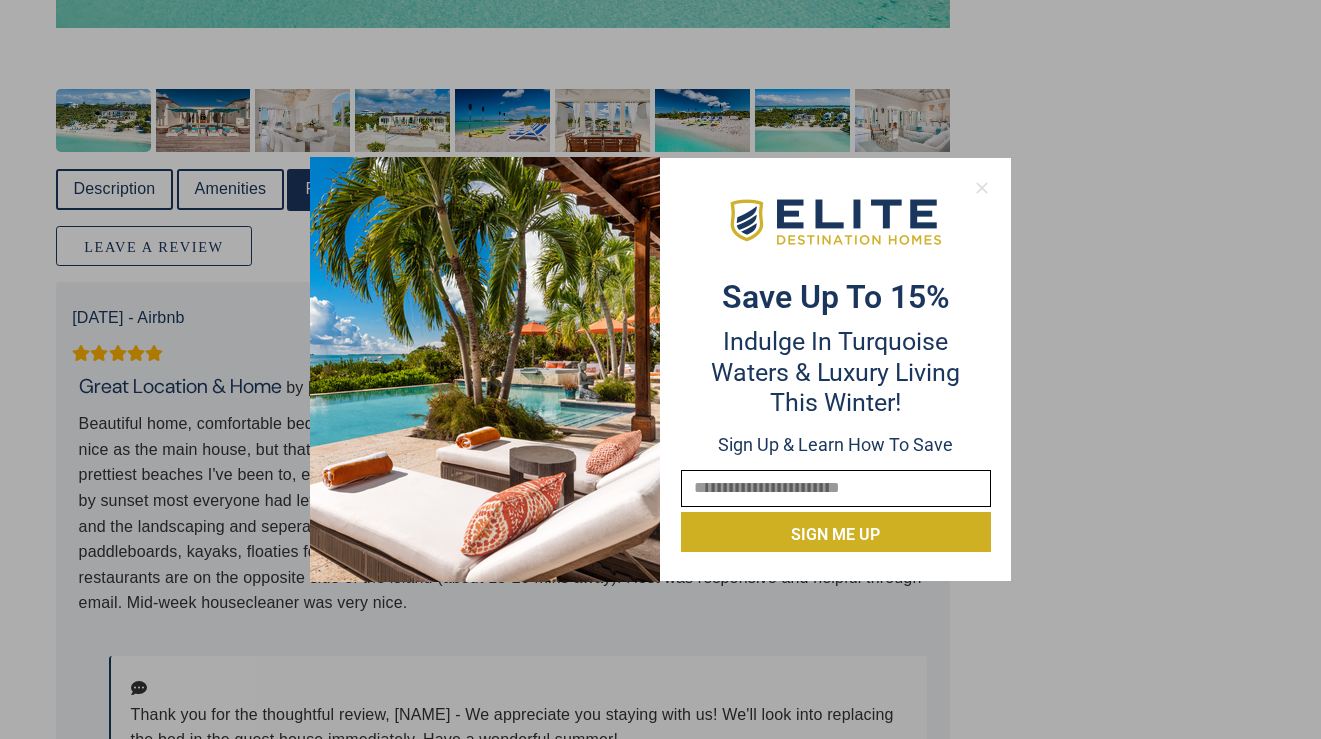 click 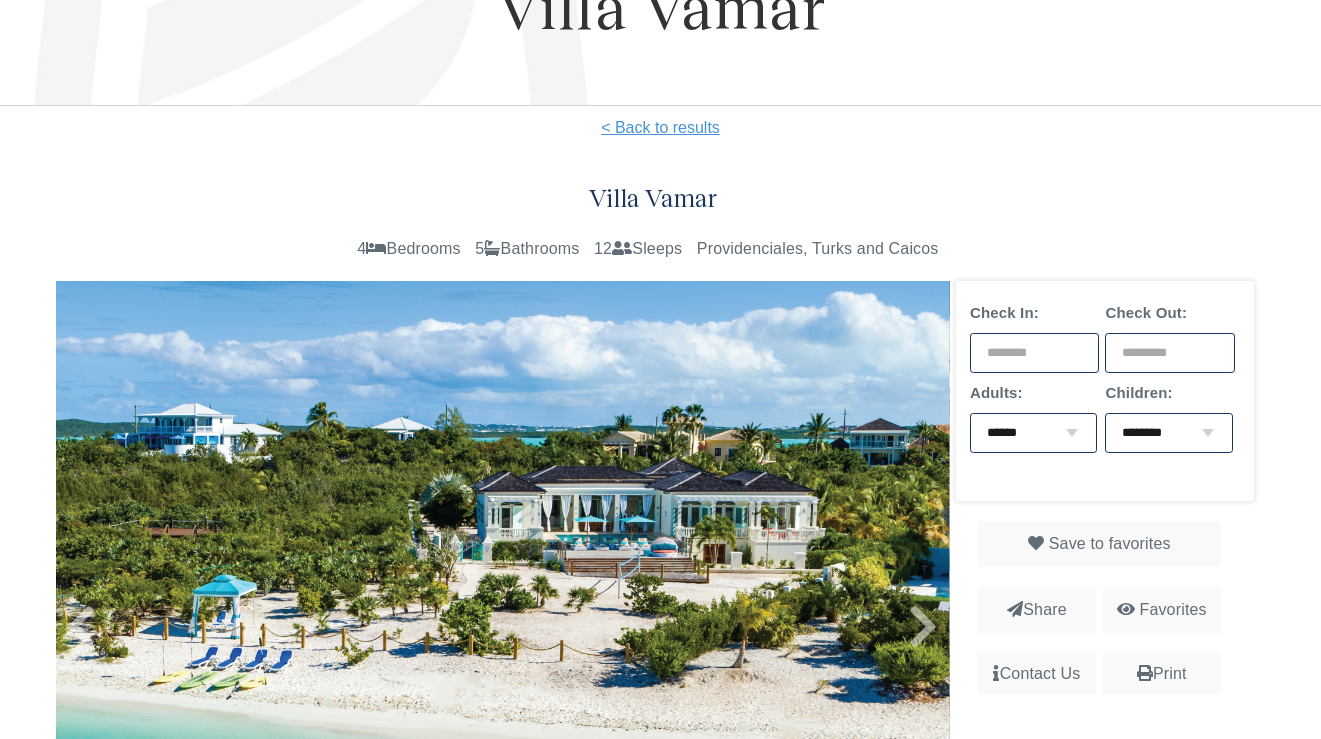 scroll, scrollTop: 199, scrollLeft: 0, axis: vertical 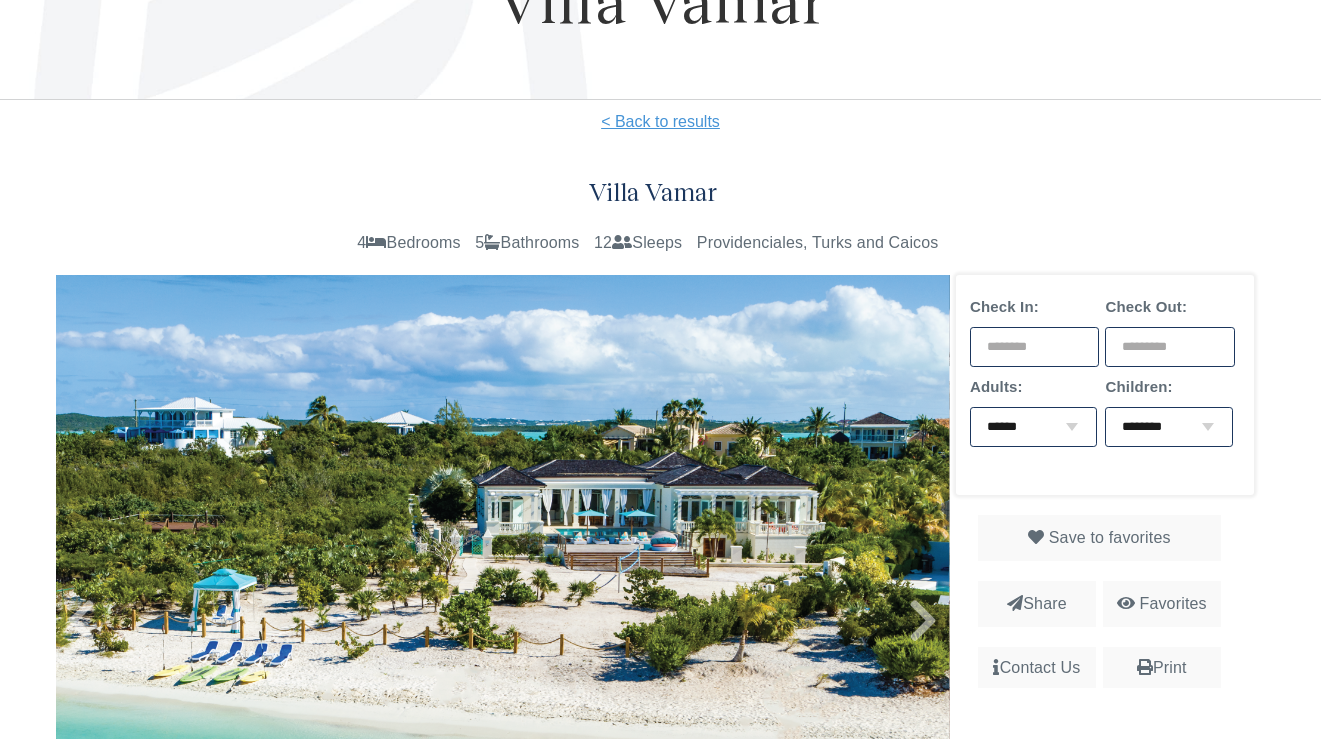 click at bounding box center [503, 573] 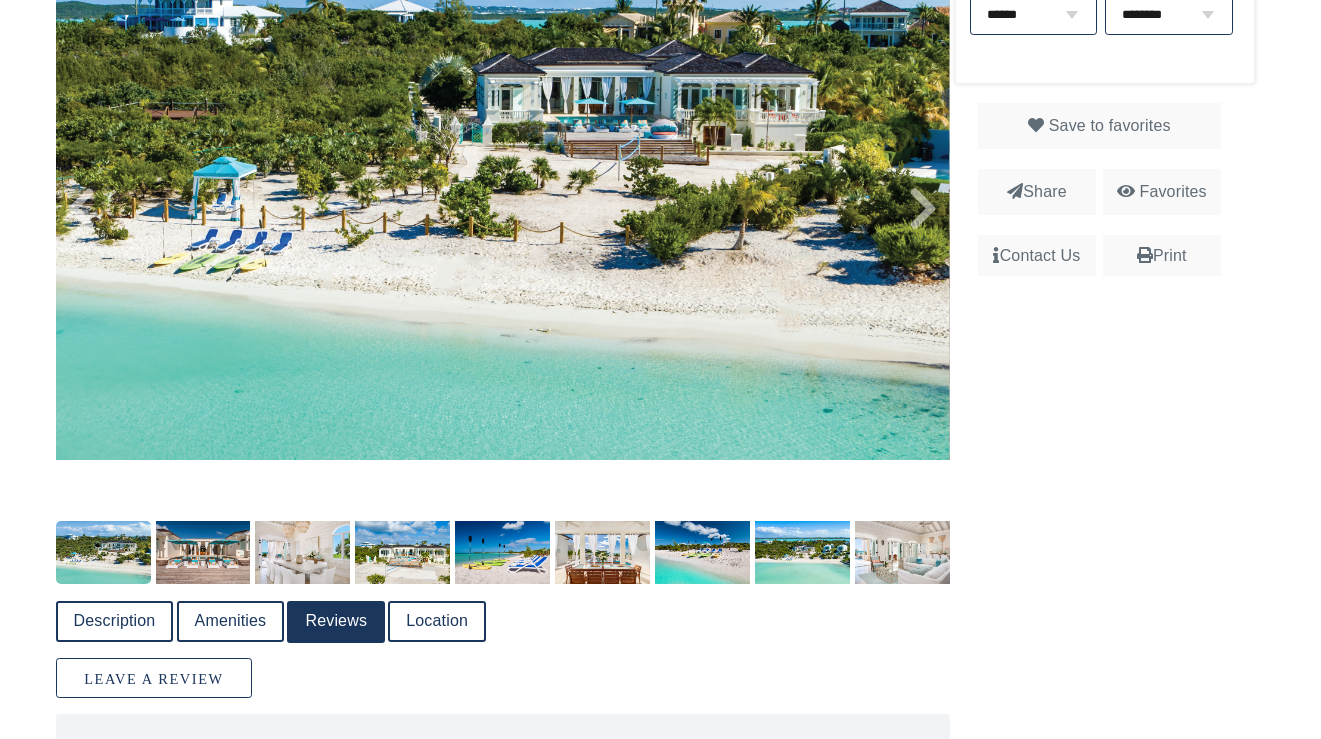 scroll, scrollTop: 623, scrollLeft: 0, axis: vertical 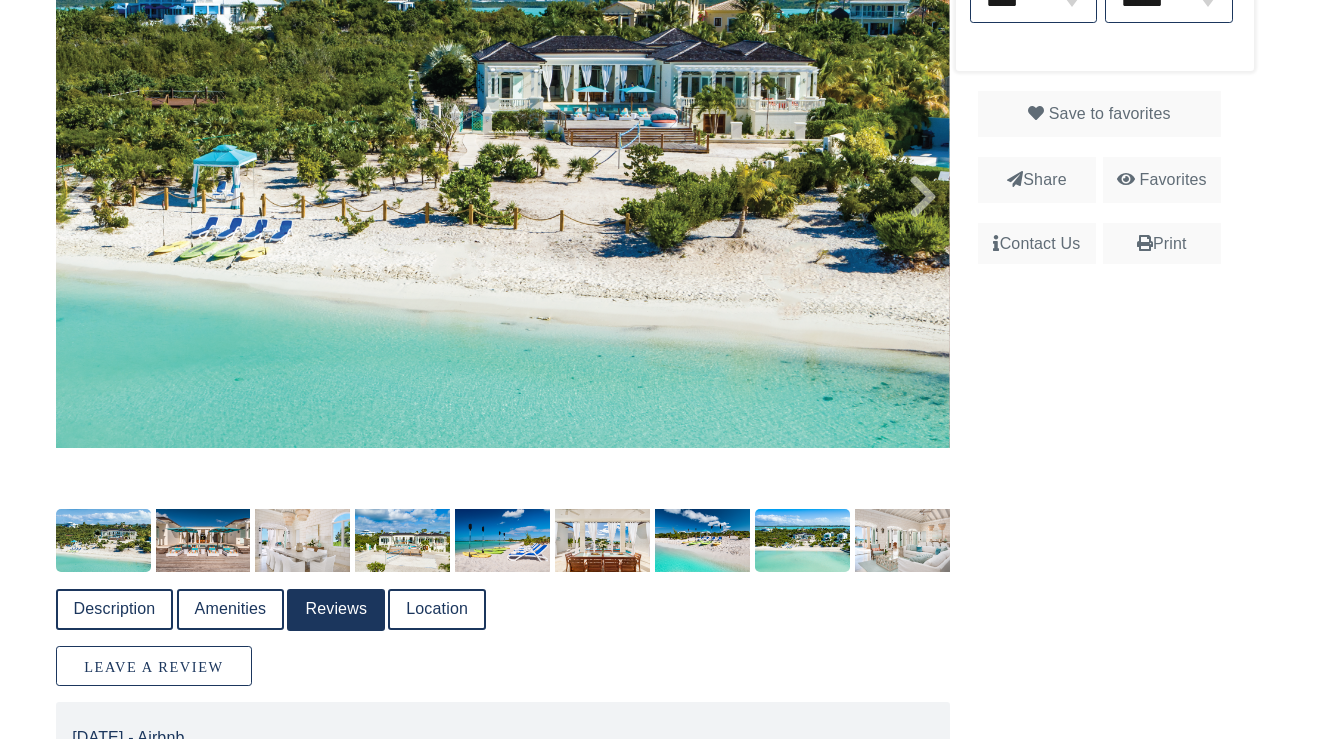 click at bounding box center (802, 540) 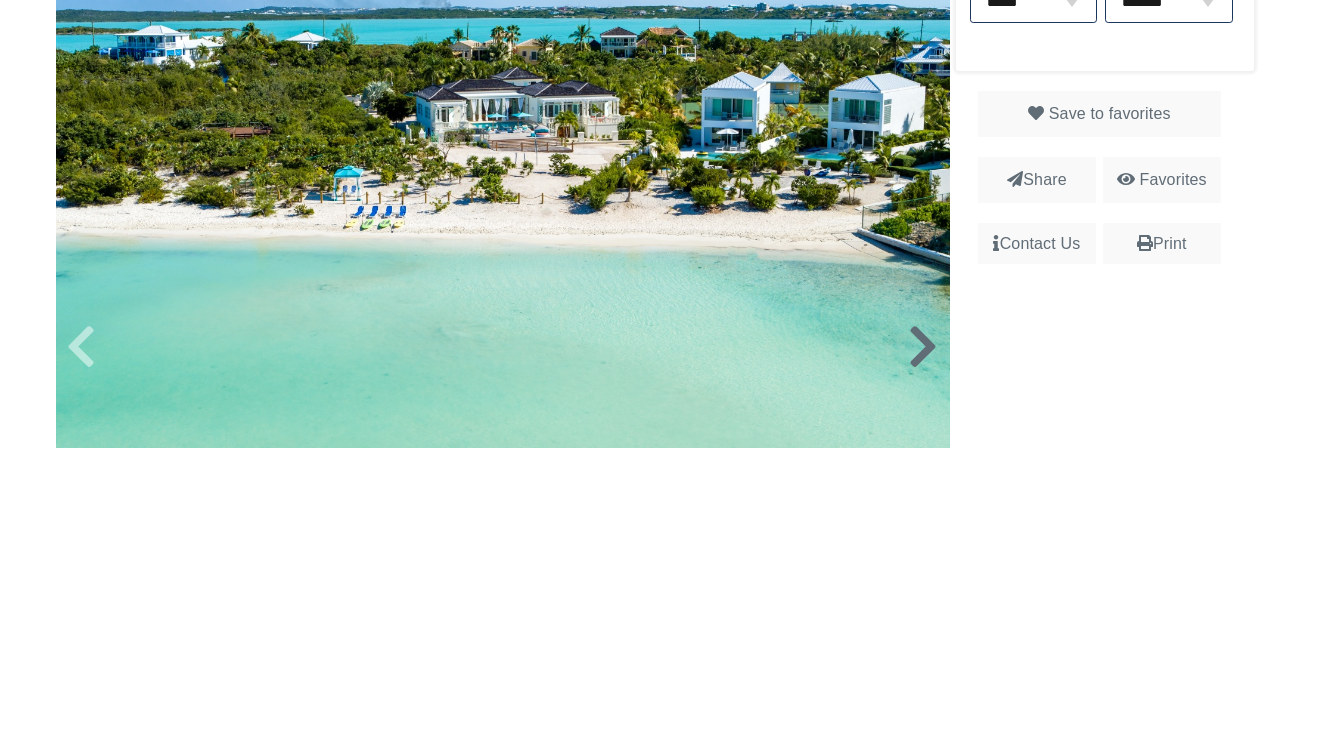 click at bounding box center (923, 347) 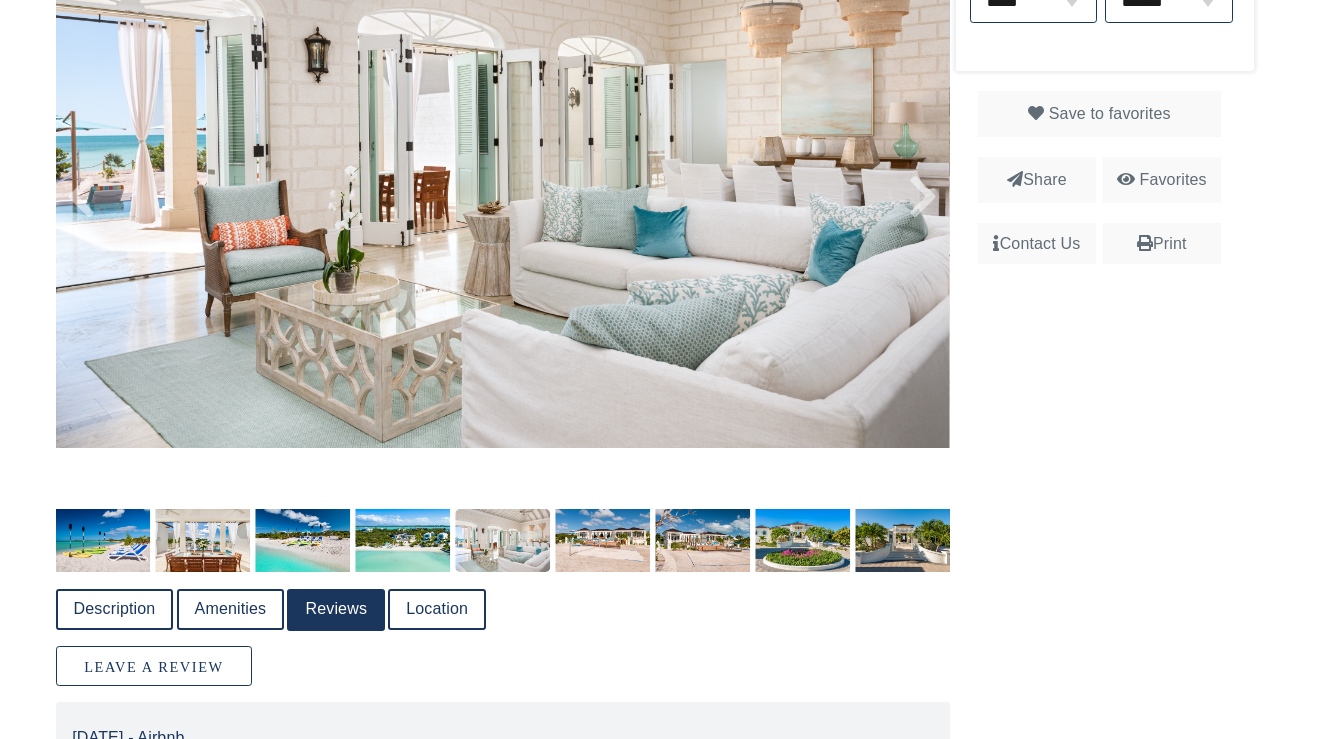 click at bounding box center (503, 149) 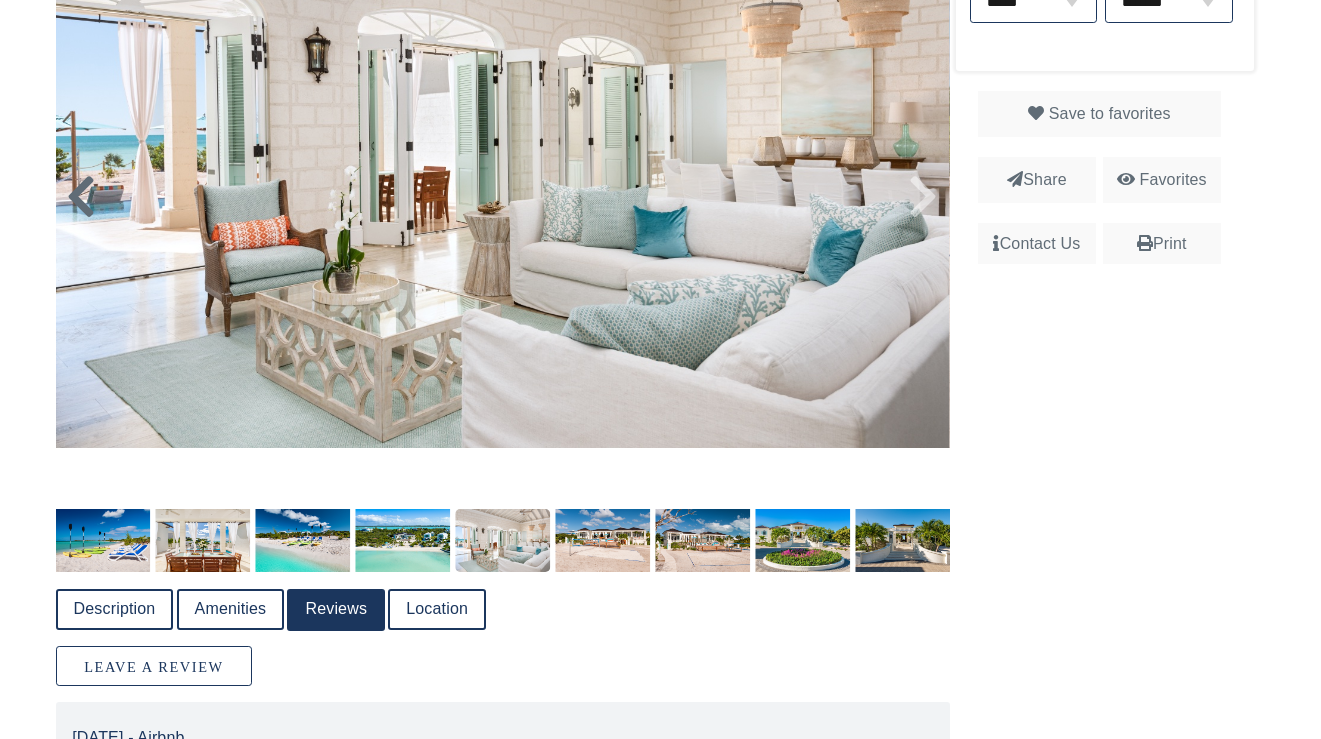 click at bounding box center (81, 197) 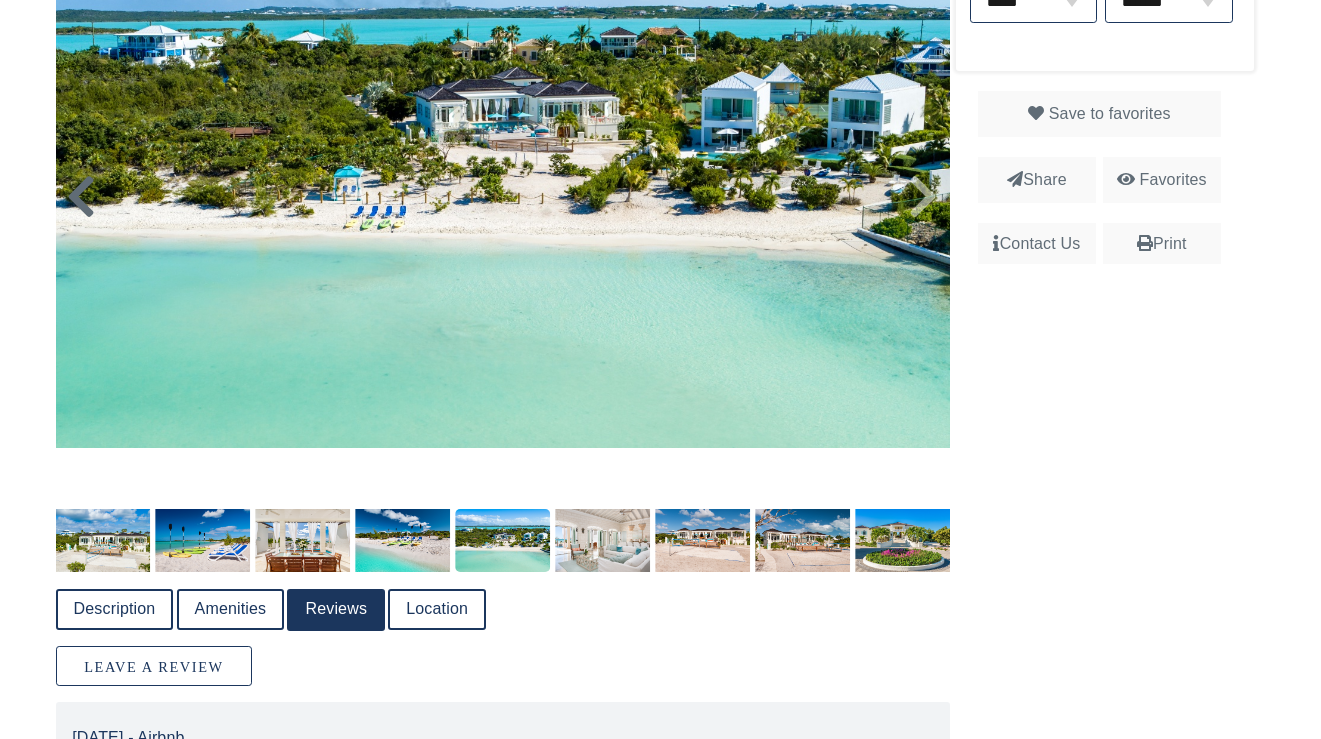 click at bounding box center [81, 197] 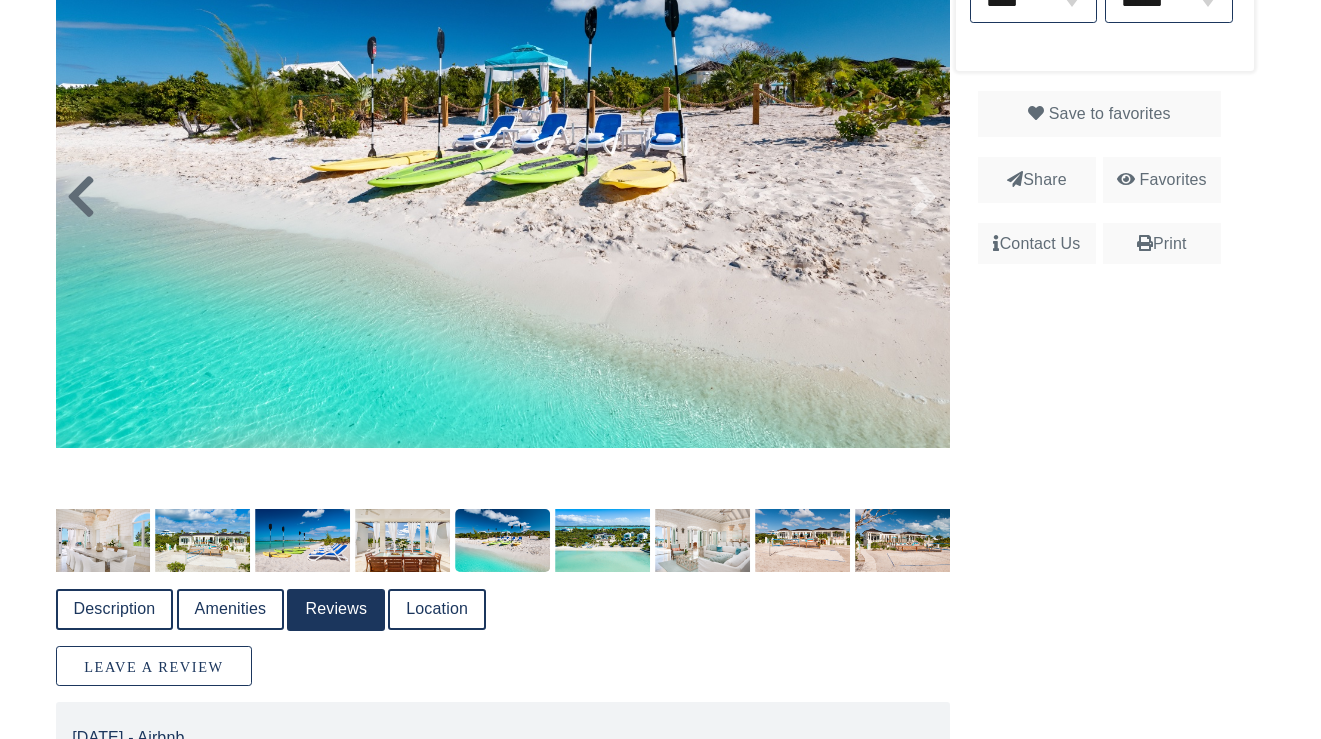 click at bounding box center (81, 197) 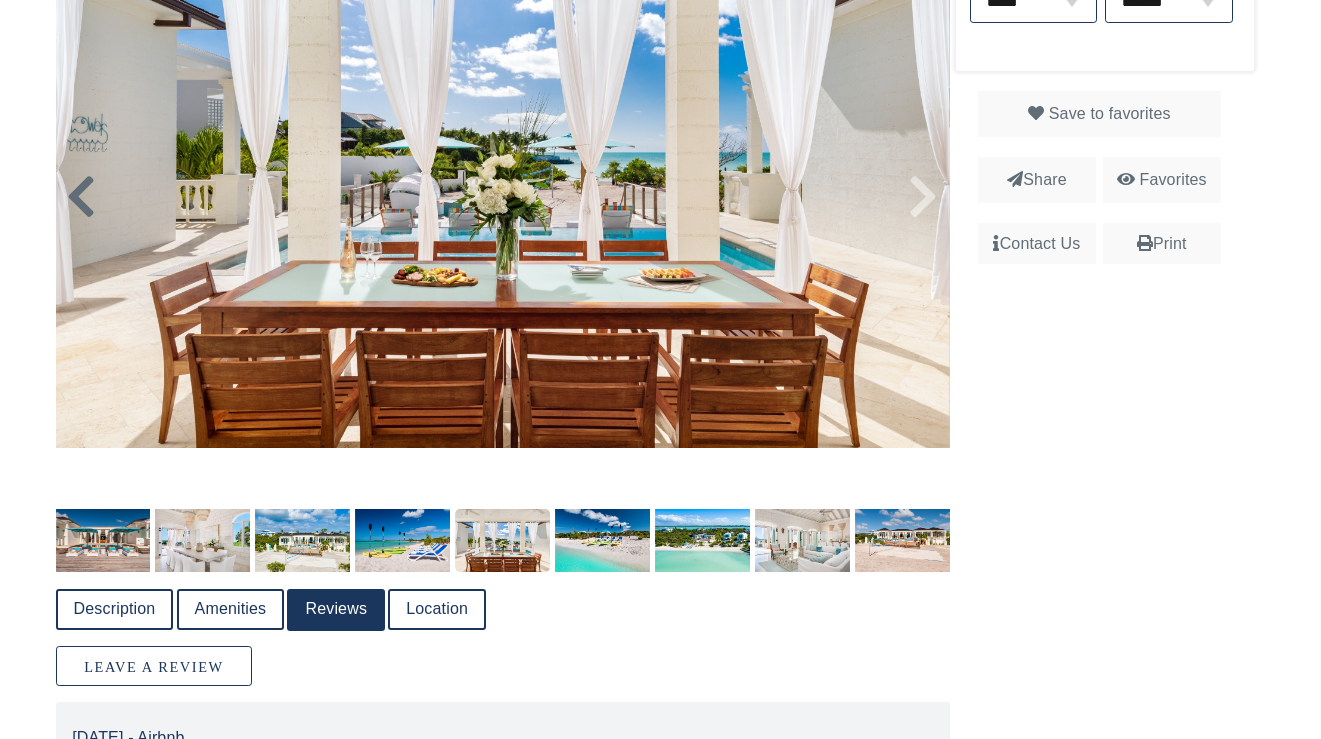 click at bounding box center [81, 197] 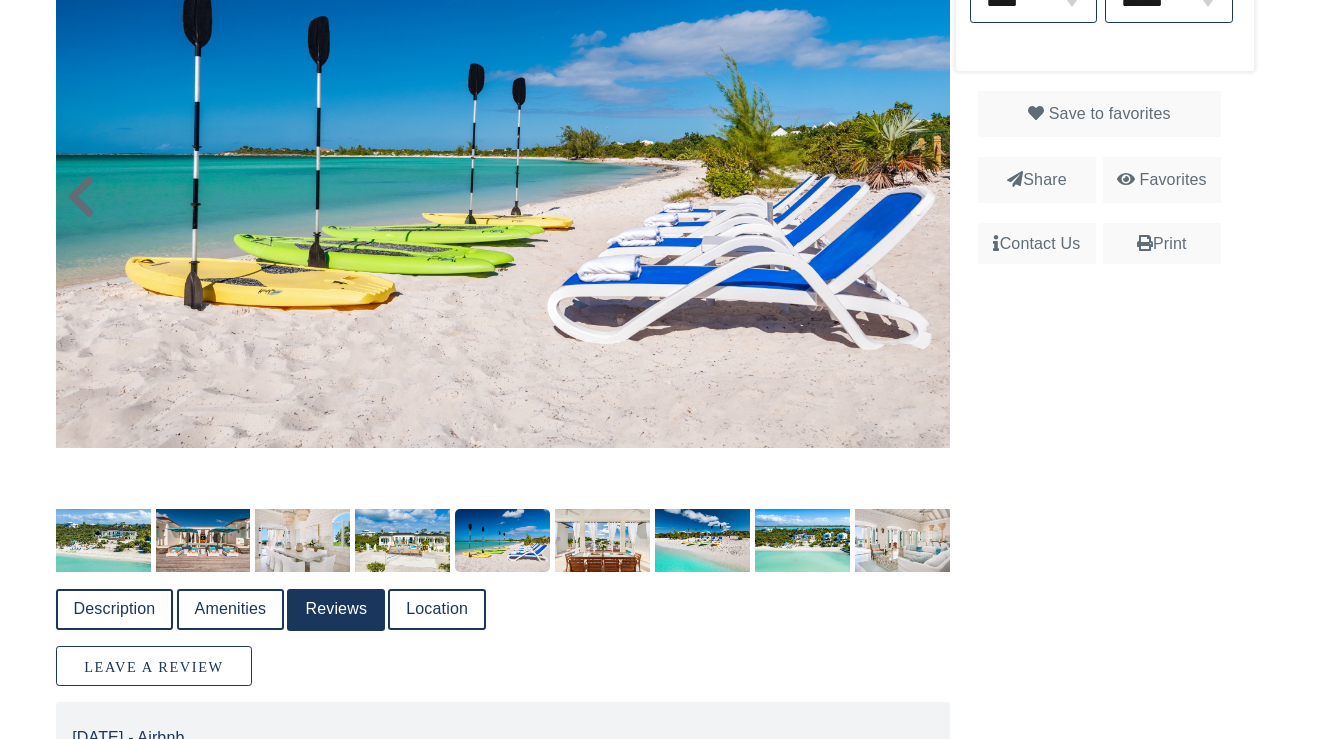 click at bounding box center [81, 197] 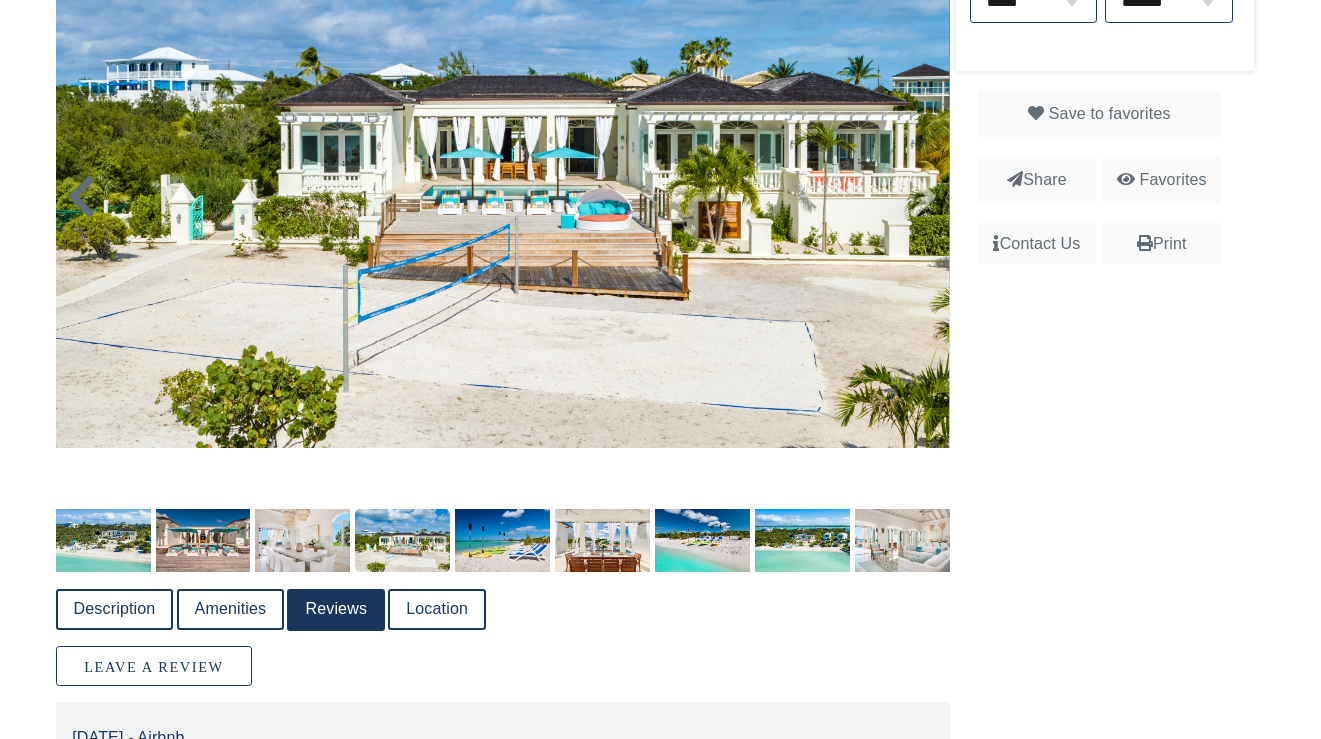 click at bounding box center [81, 197] 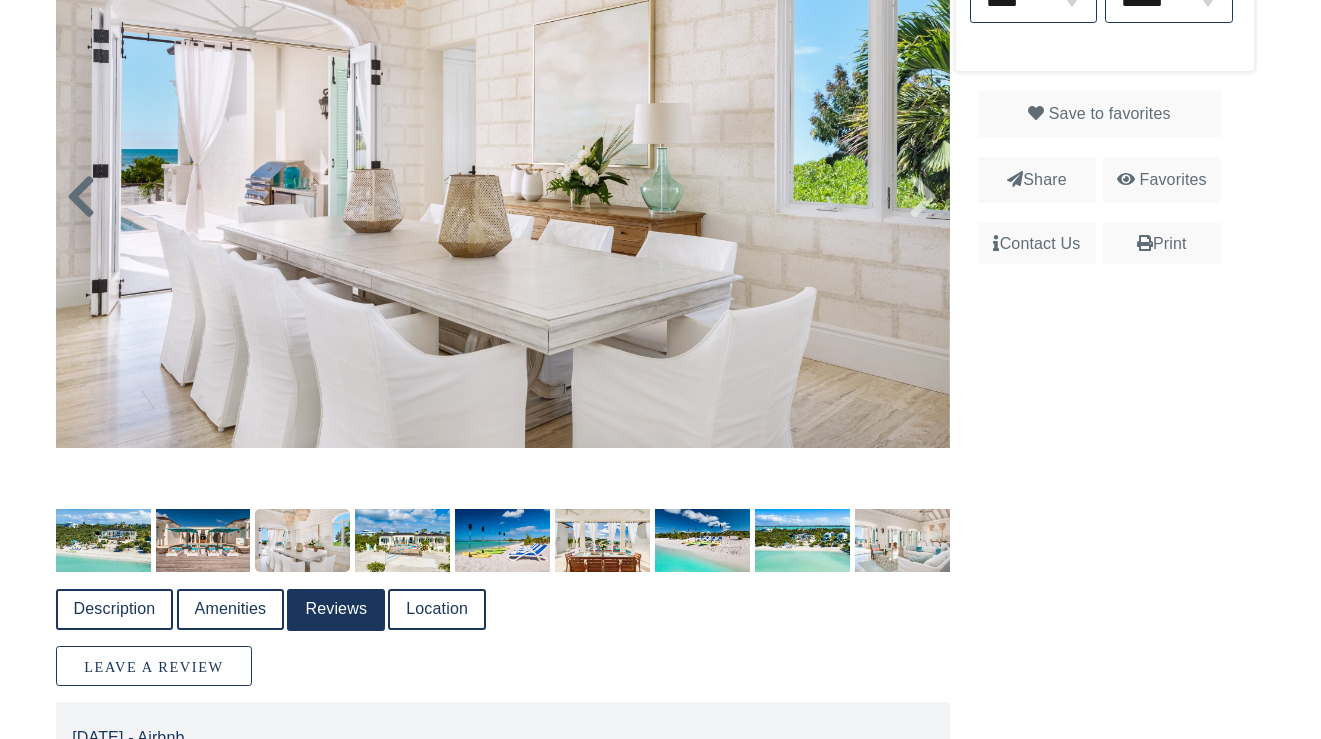 click at bounding box center (81, 197) 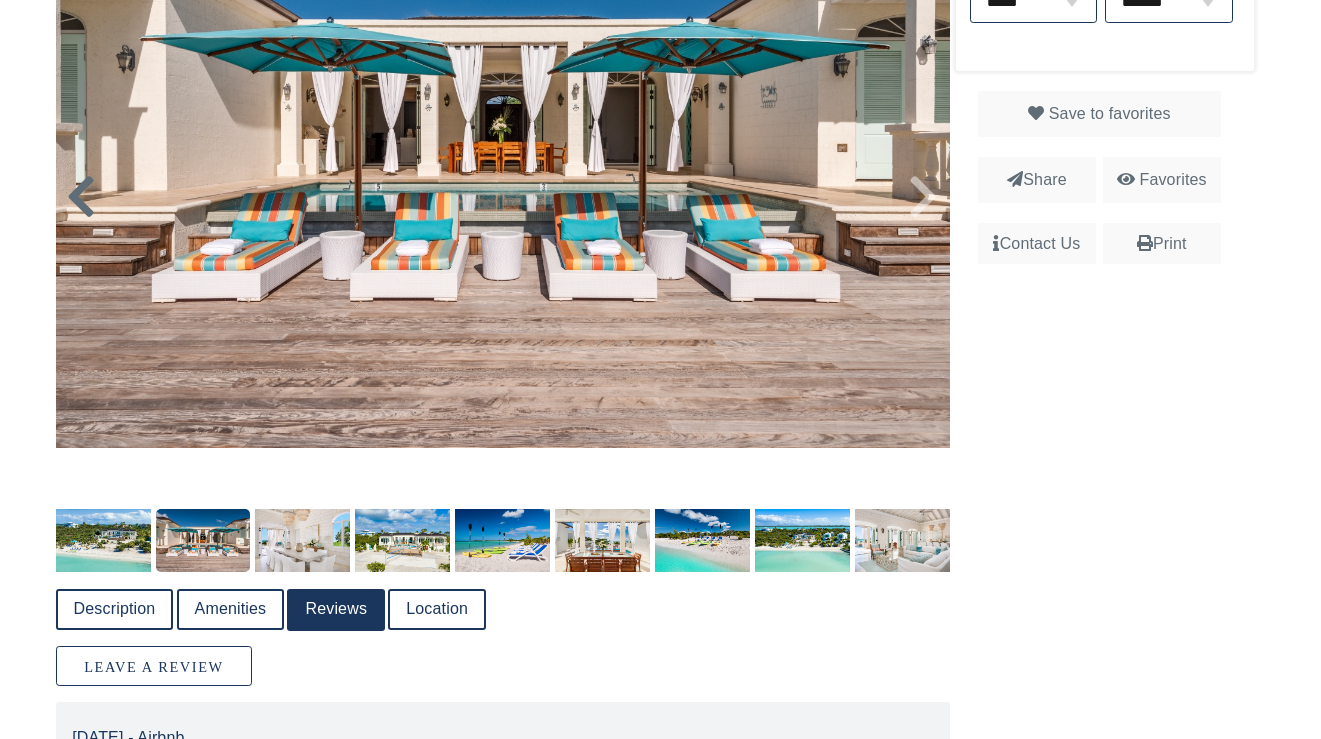 click at bounding box center [81, 197] 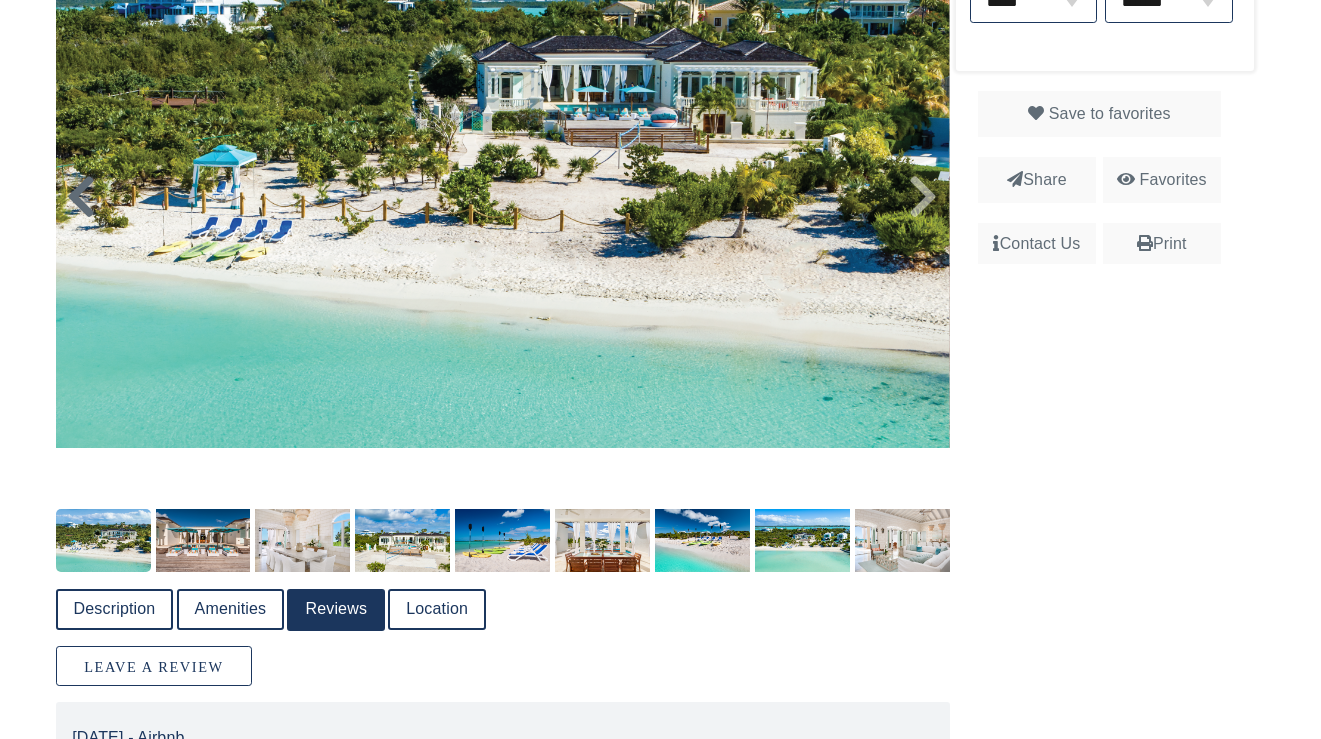 click at bounding box center [81, 197] 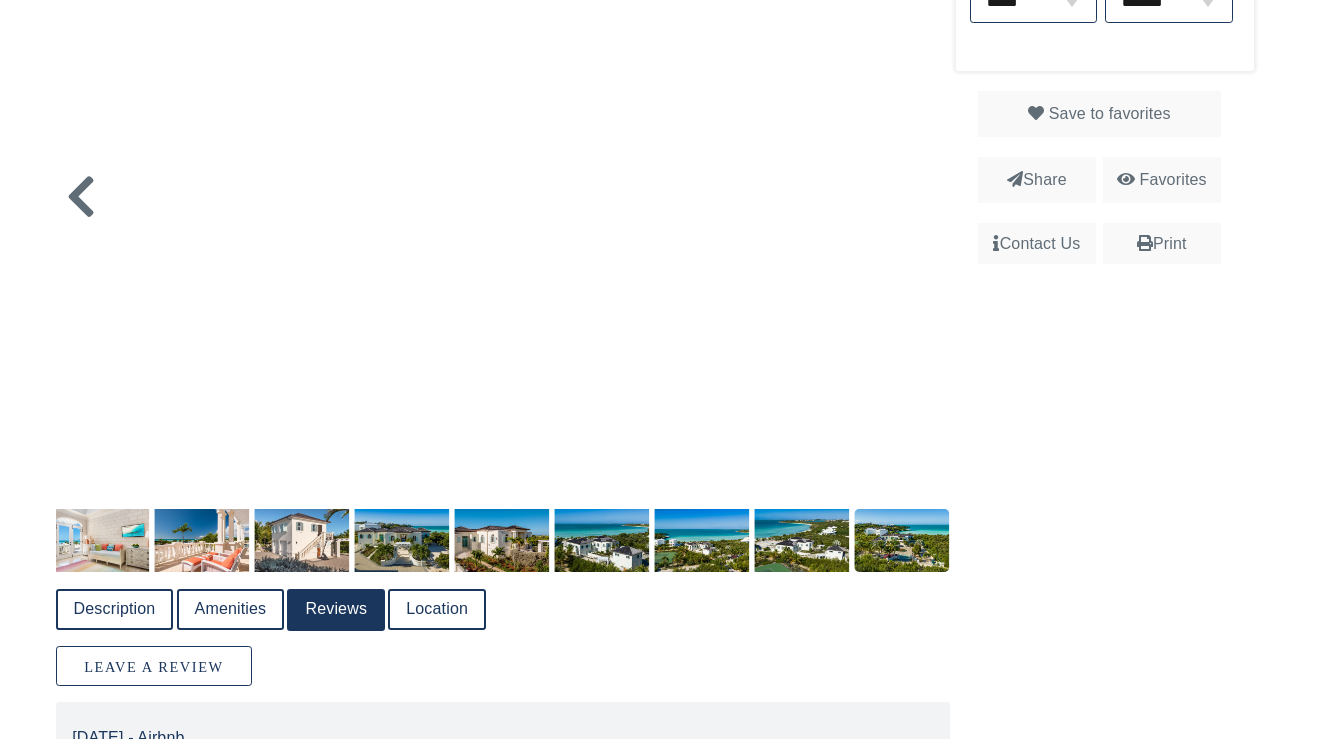 click at bounding box center [503, 177] 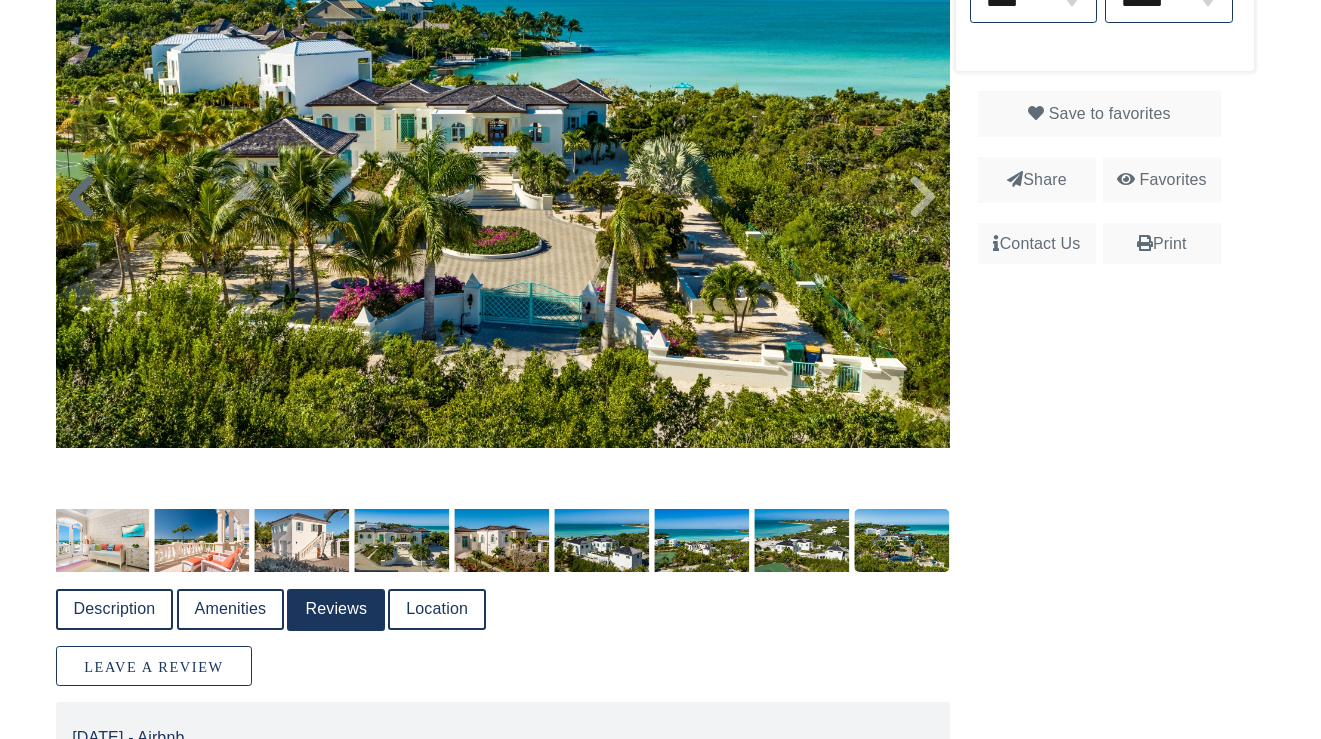 click at bounding box center [81, 197] 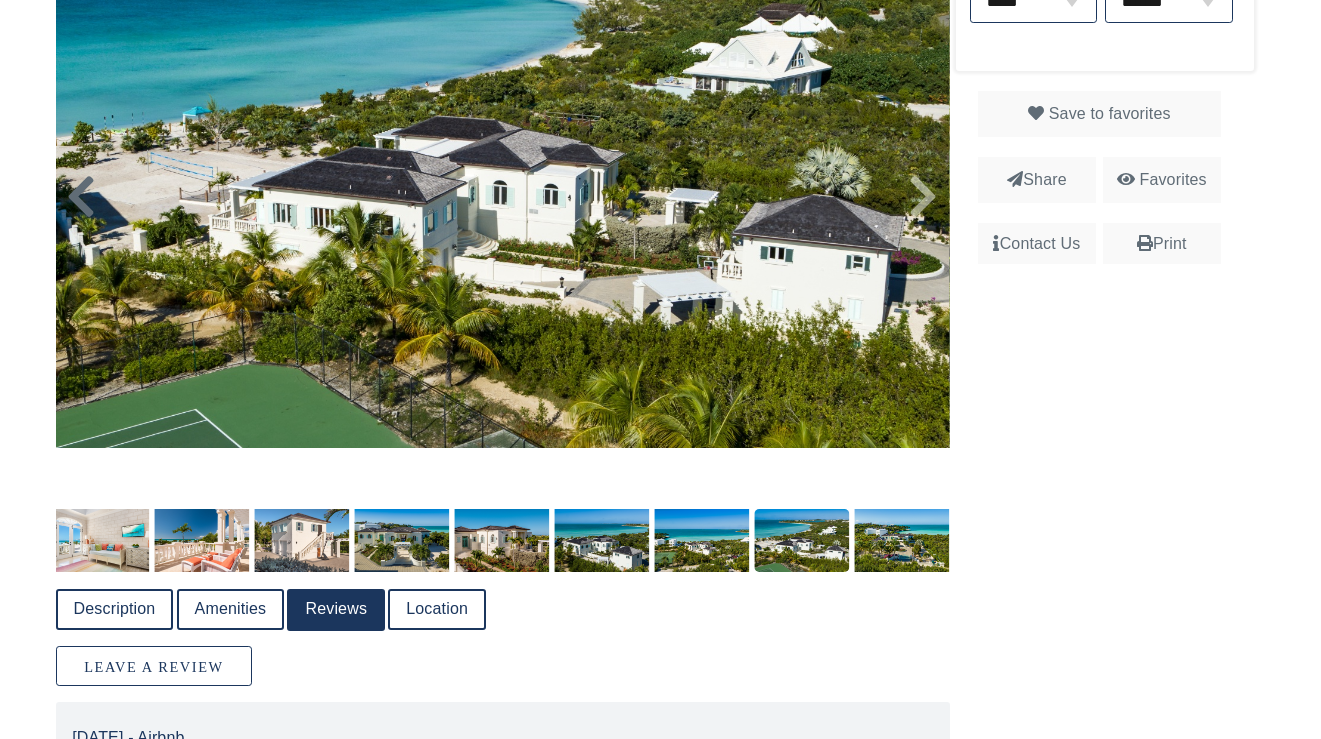 click at bounding box center (81, 197) 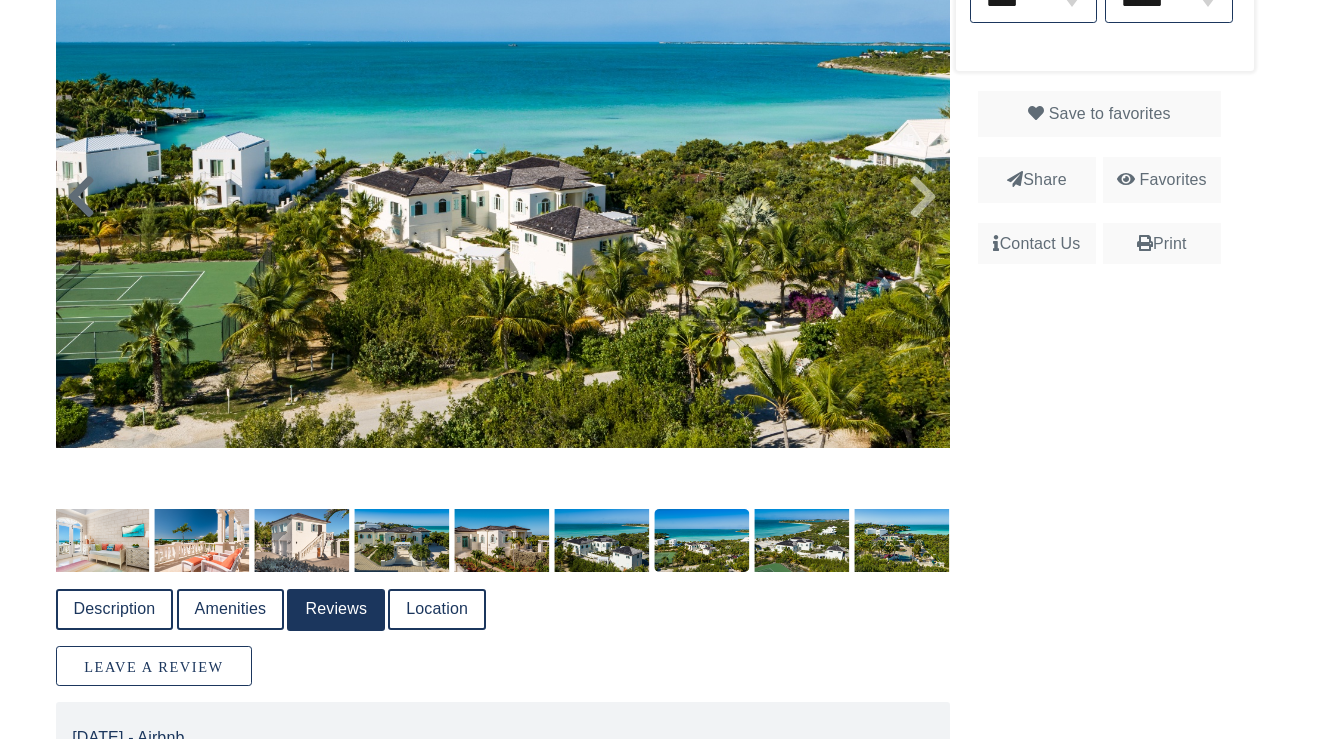 click at bounding box center [81, 197] 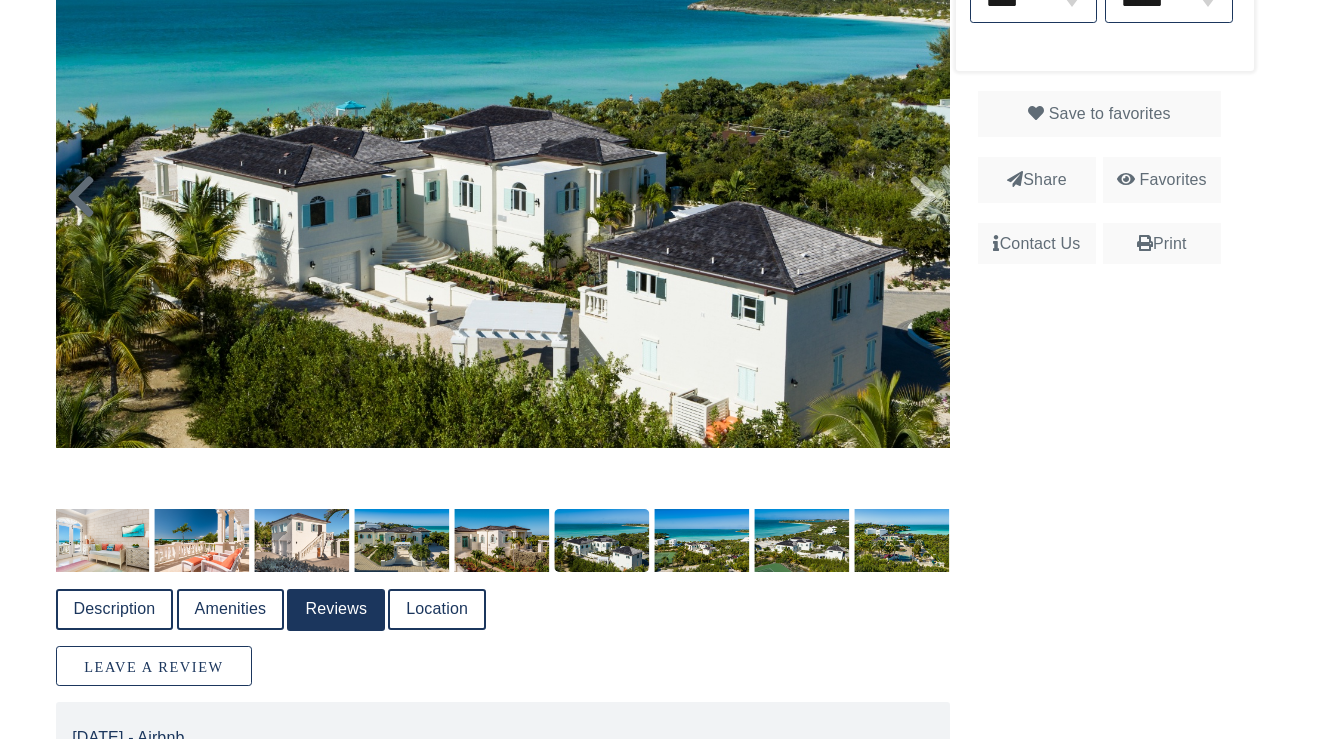 click at bounding box center (81, 197) 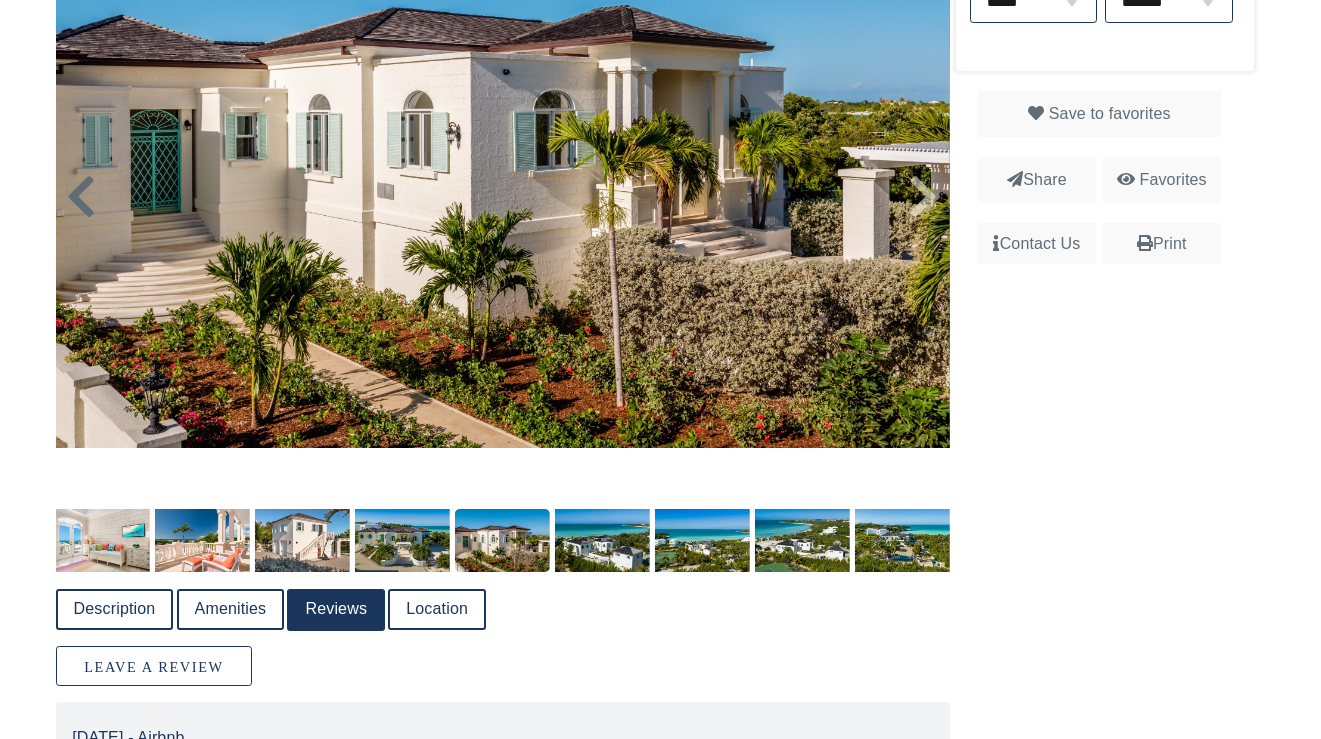 click at bounding box center [81, 197] 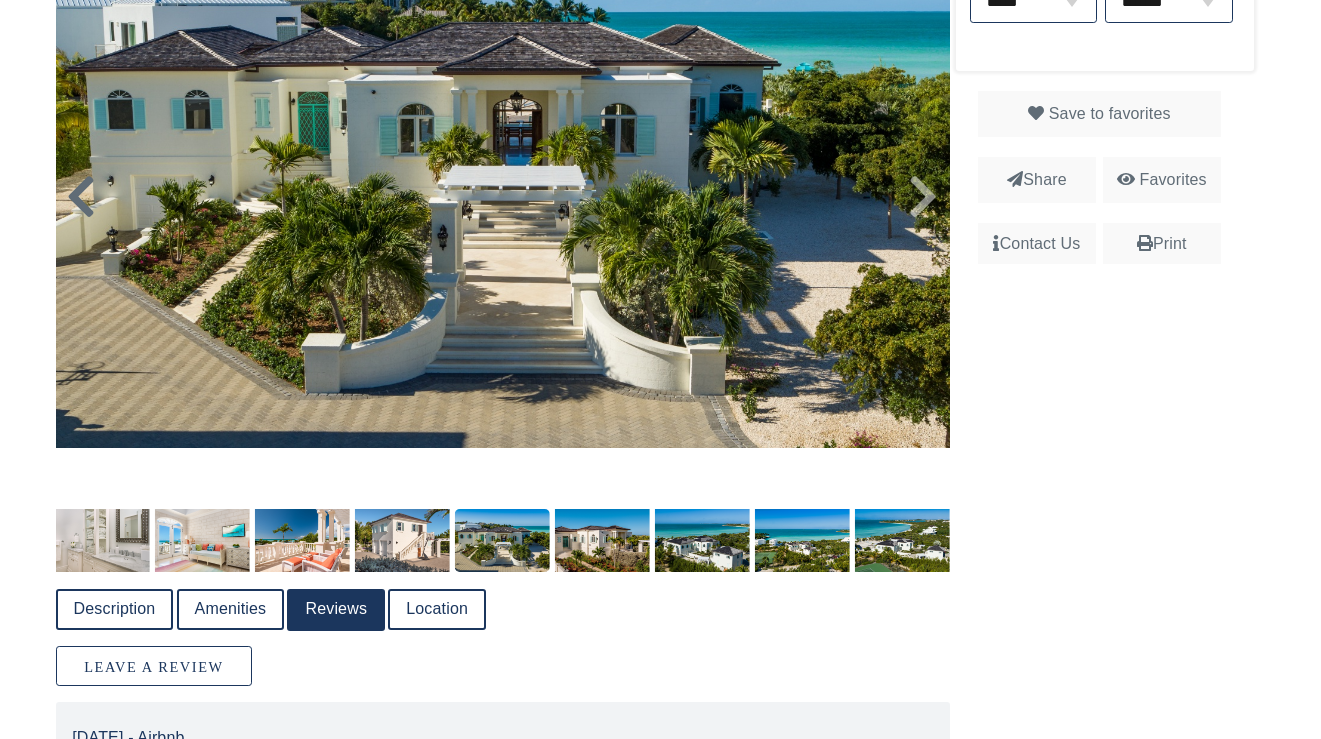 click at bounding box center (81, 197) 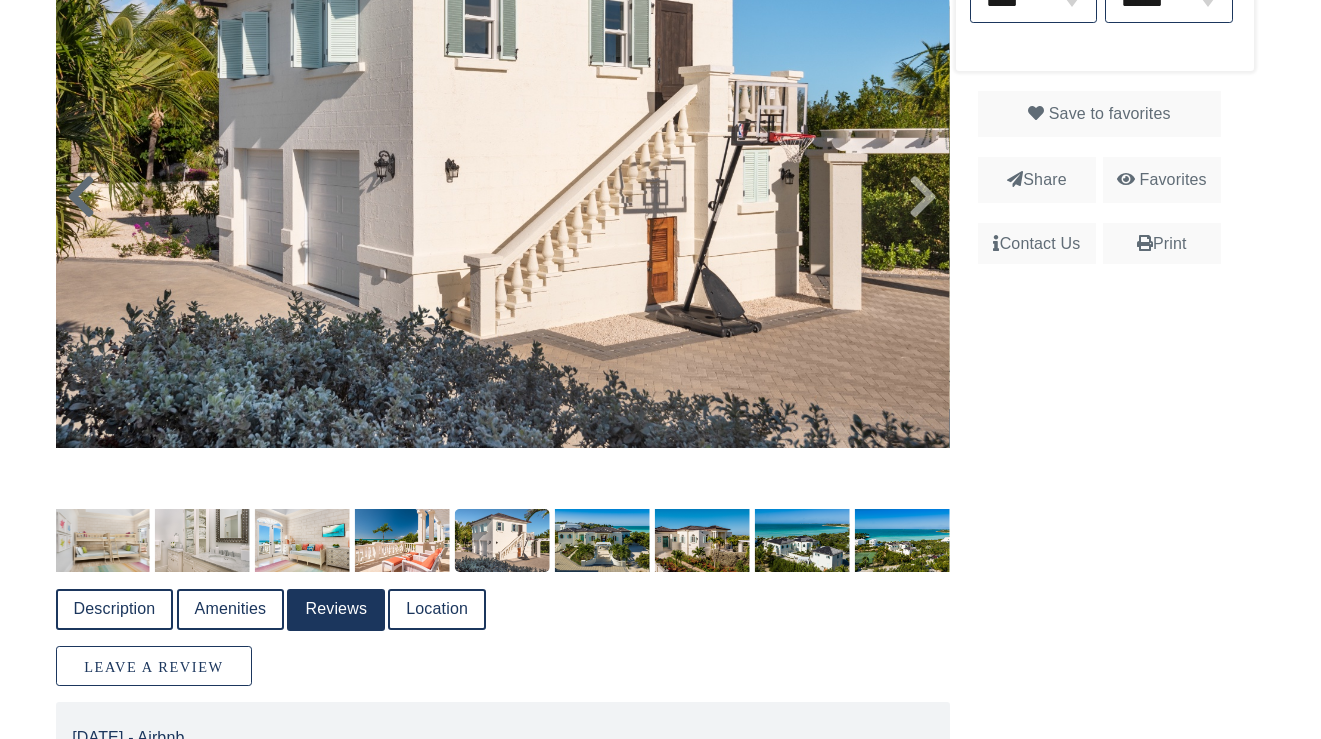 click at bounding box center [81, 197] 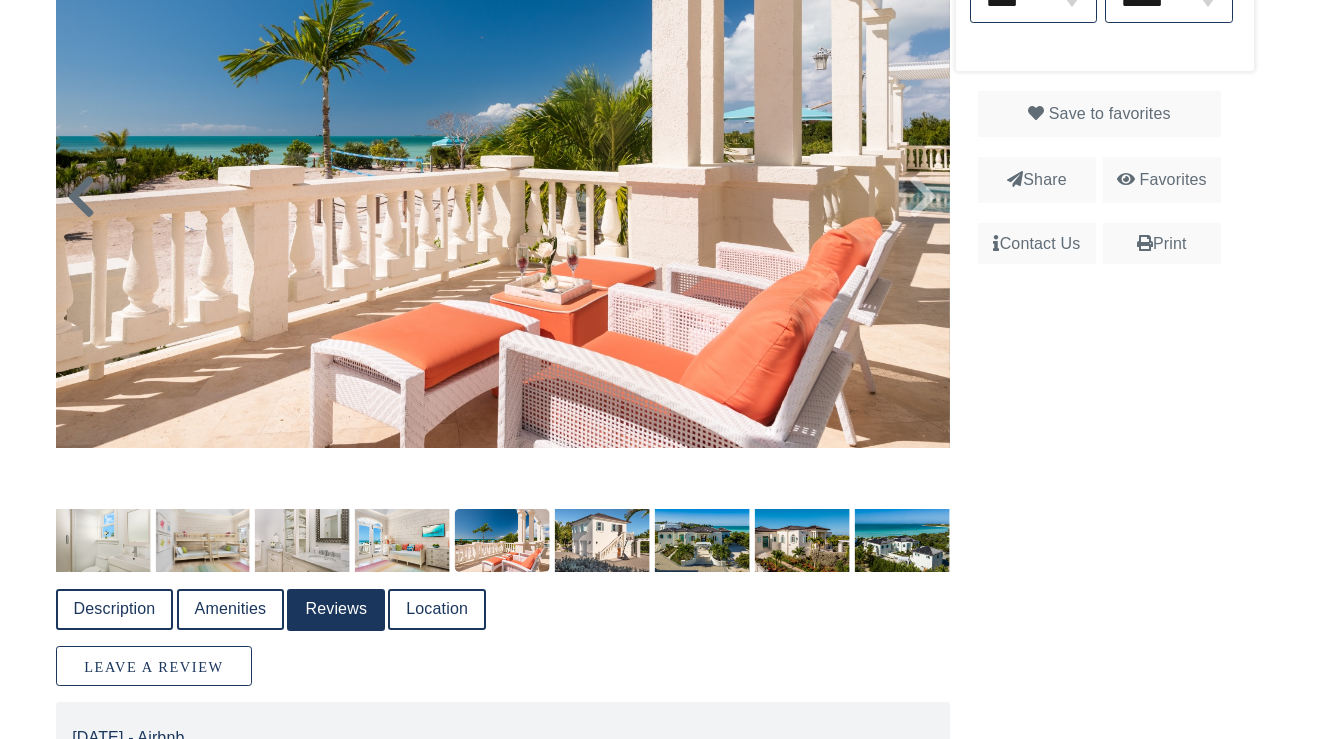 click at bounding box center [81, 197] 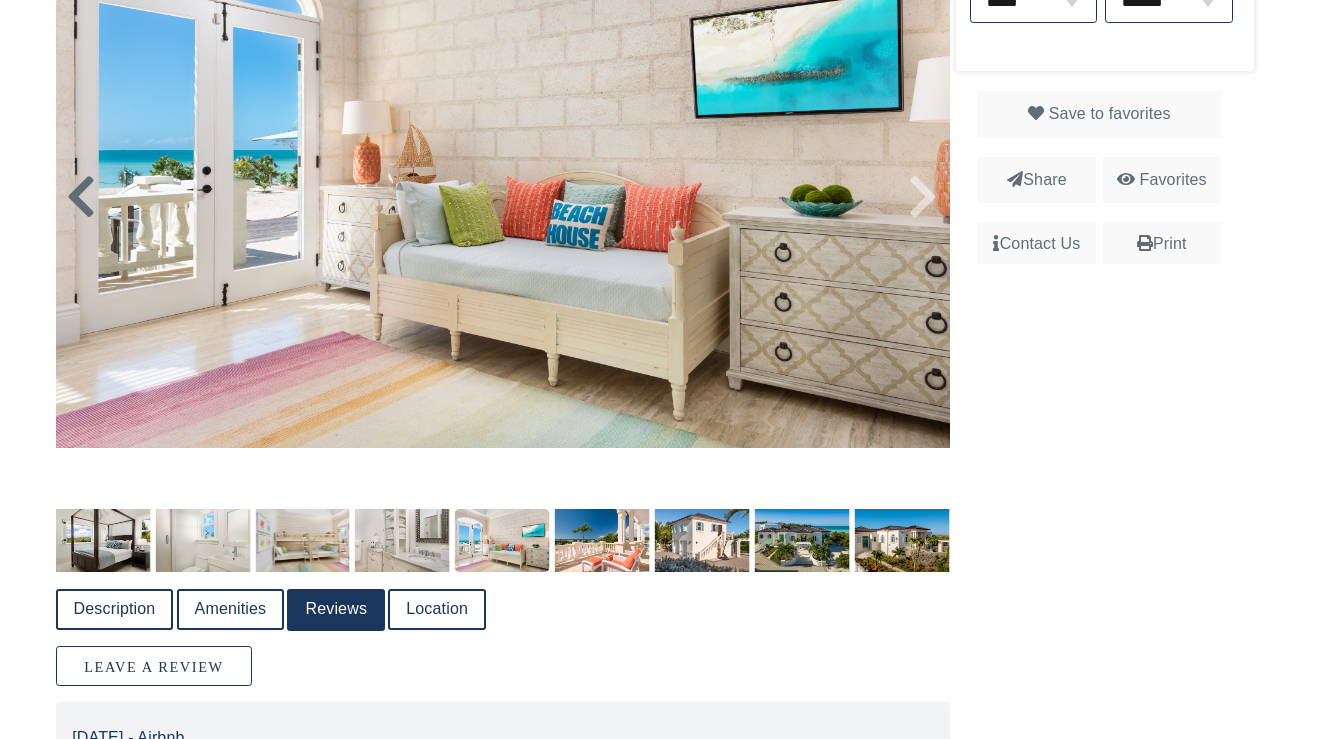 click at bounding box center [81, 197] 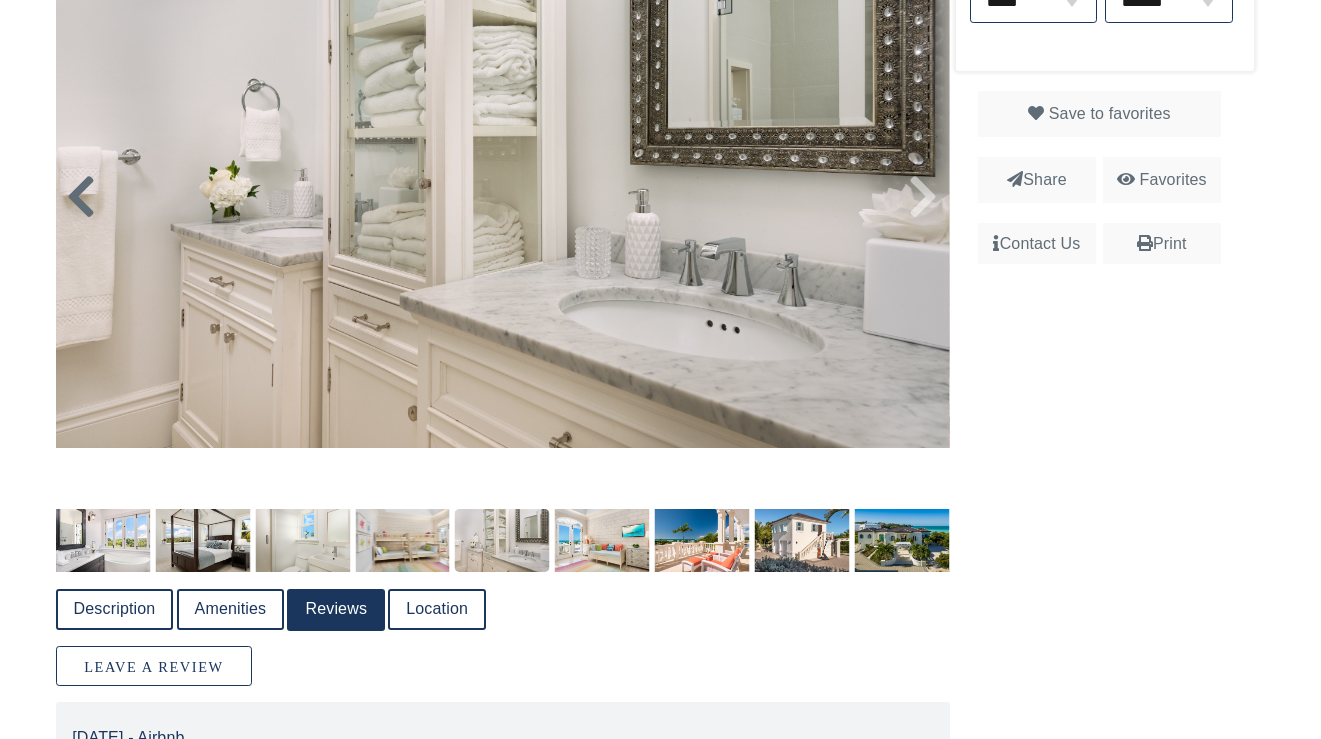 click at bounding box center (81, 197) 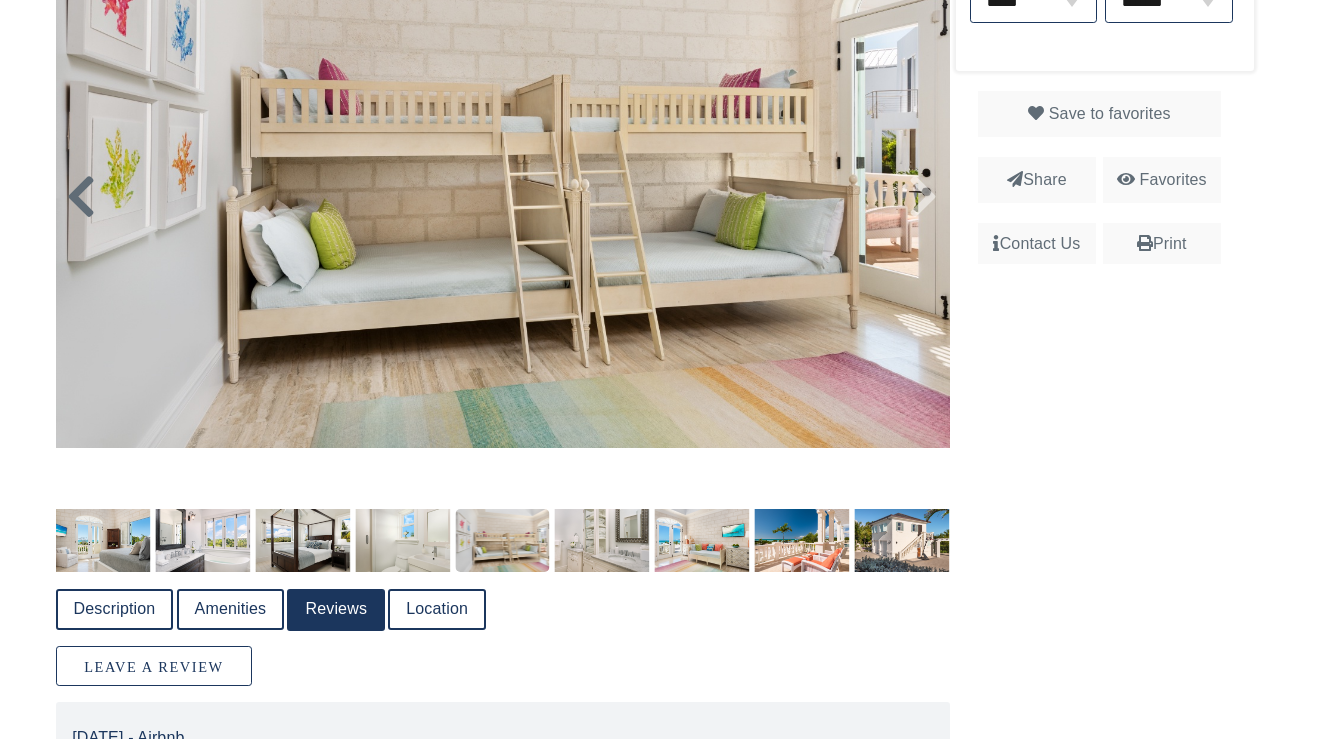 click at bounding box center [81, 197] 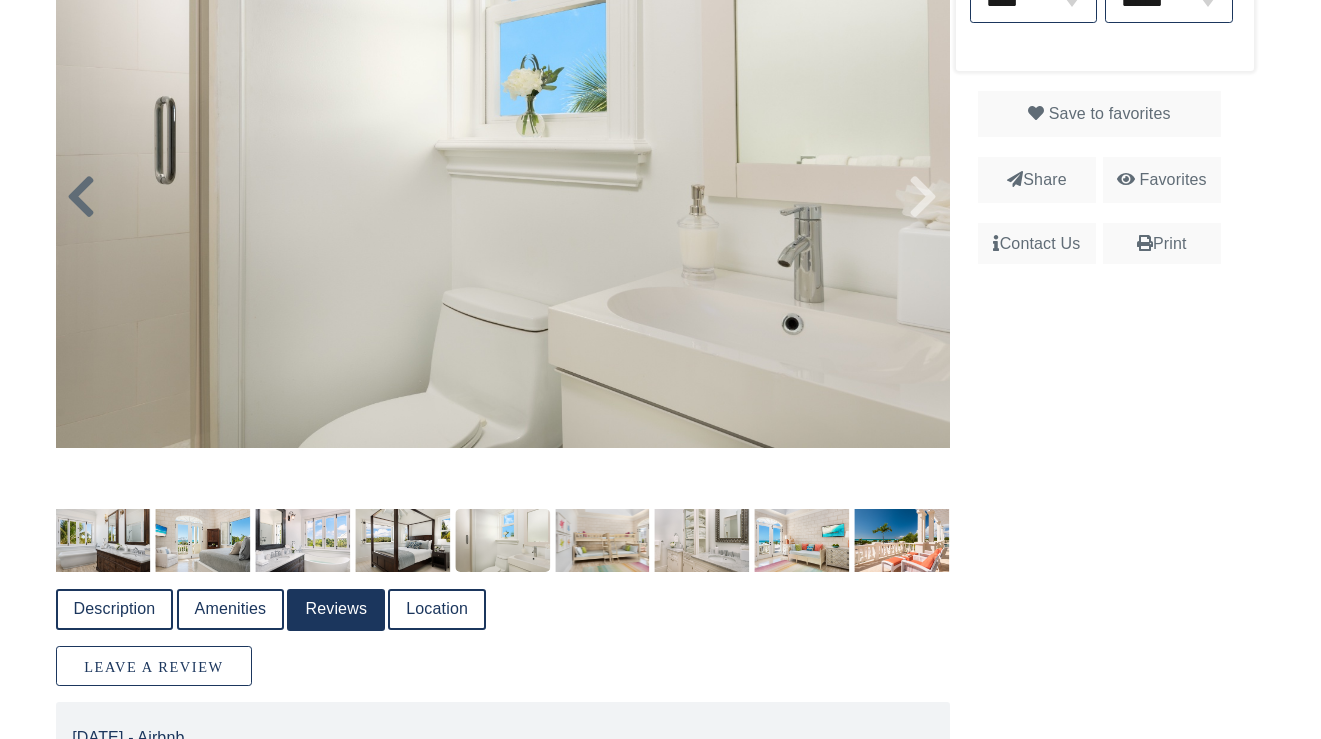 click at bounding box center [81, 197] 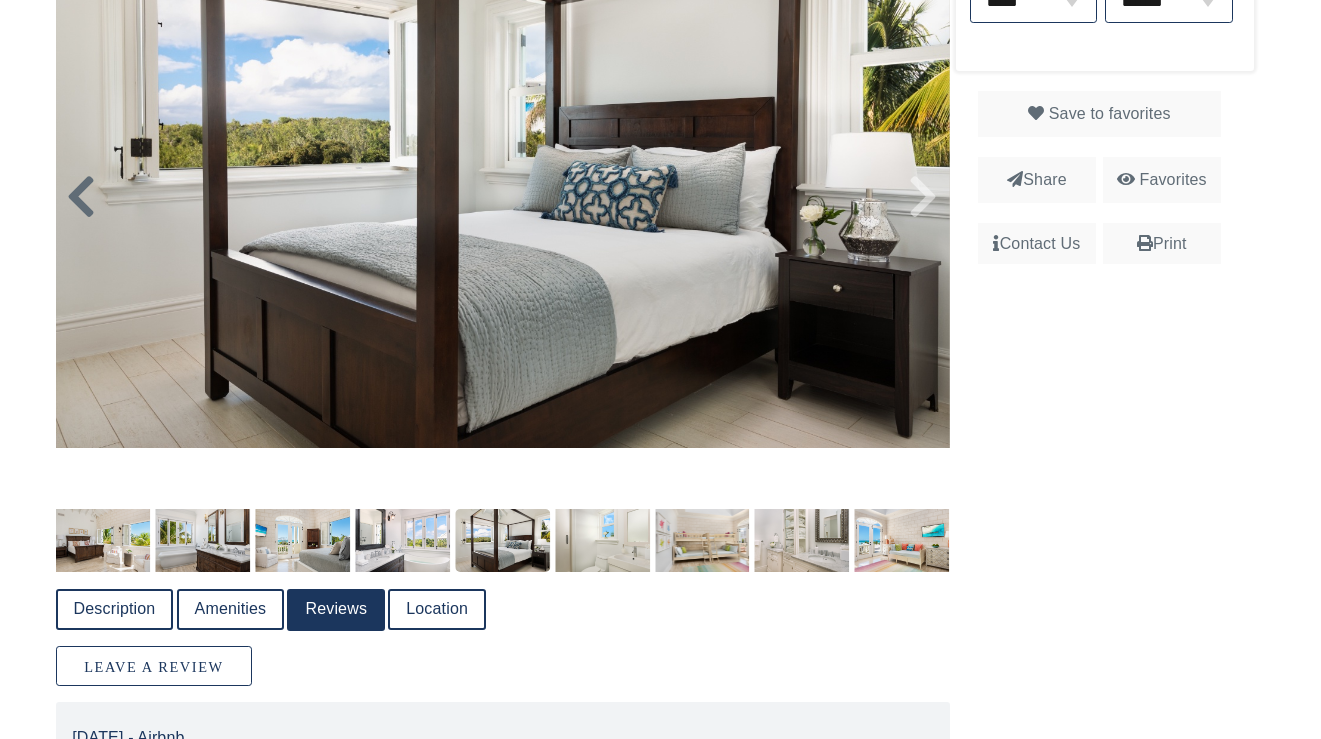 click at bounding box center [81, 197] 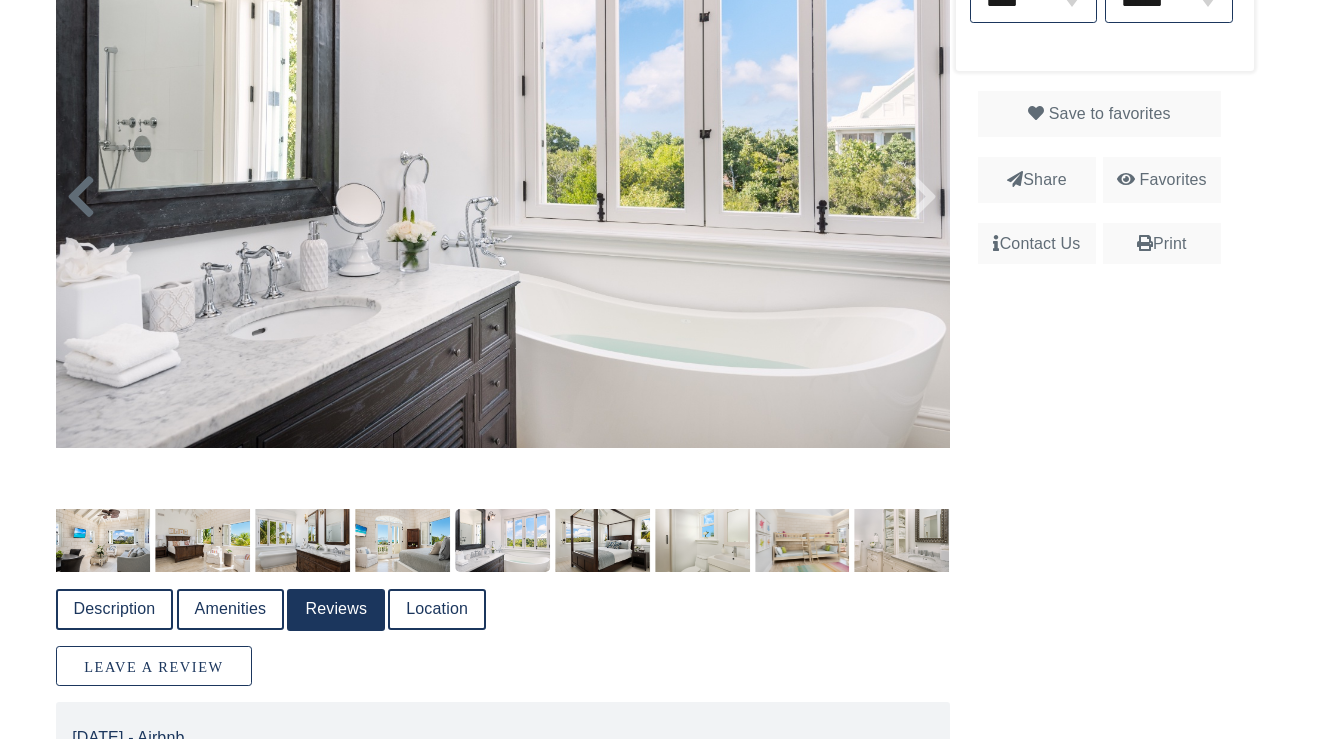click at bounding box center [81, 197] 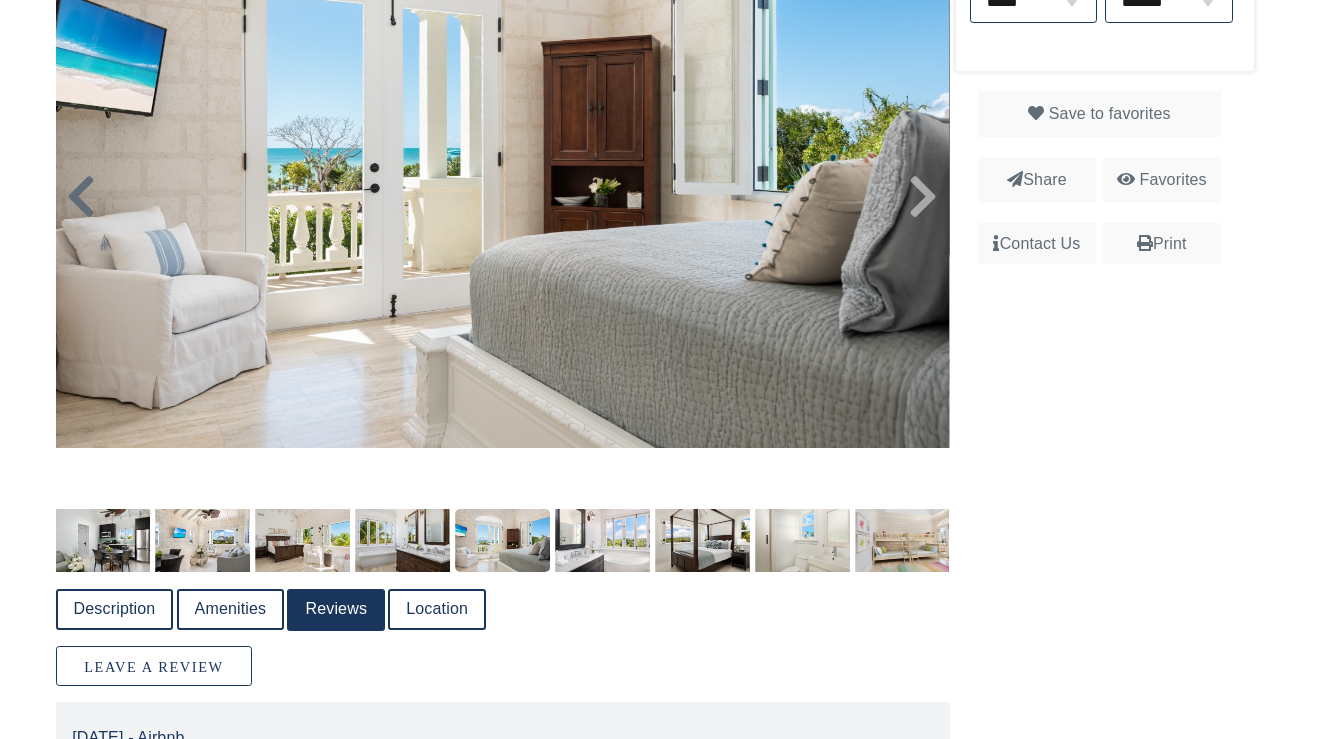 click at bounding box center (81, 197) 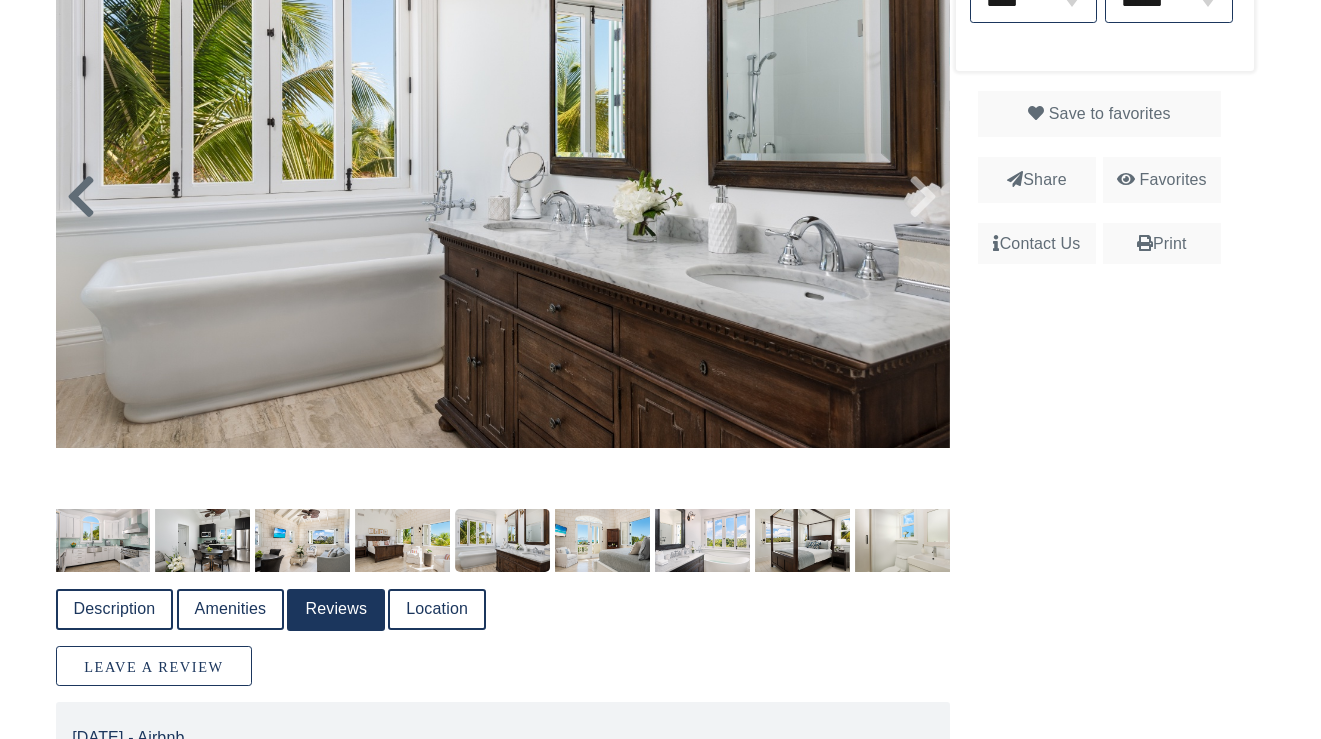 click at bounding box center (81, 197) 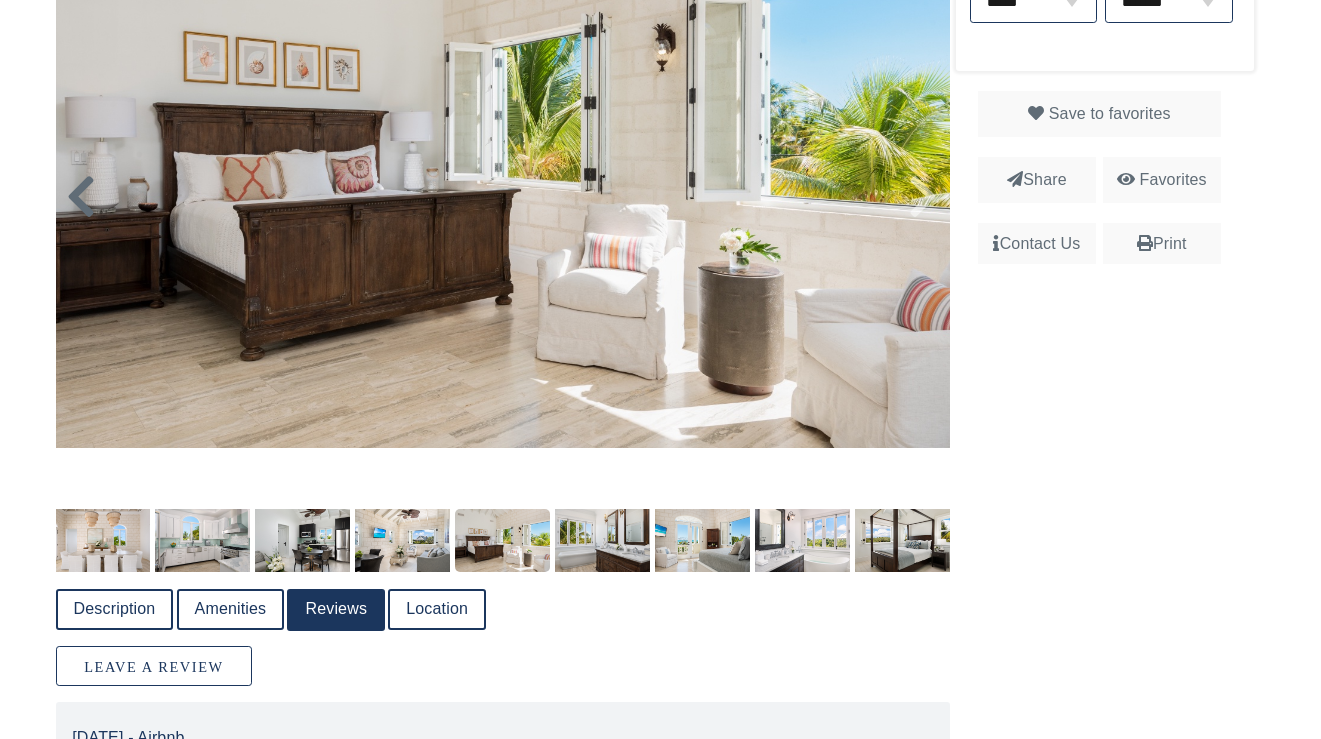 click at bounding box center (81, 197) 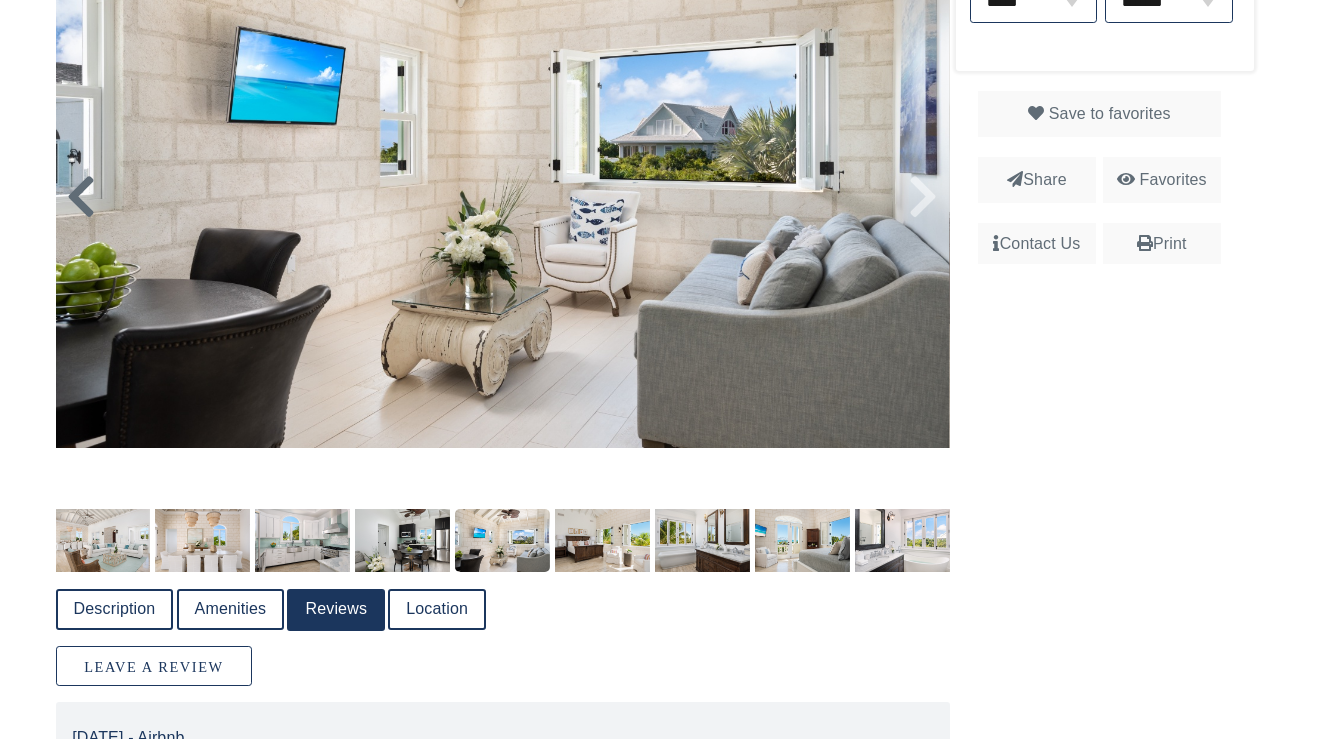 click at bounding box center [81, 197] 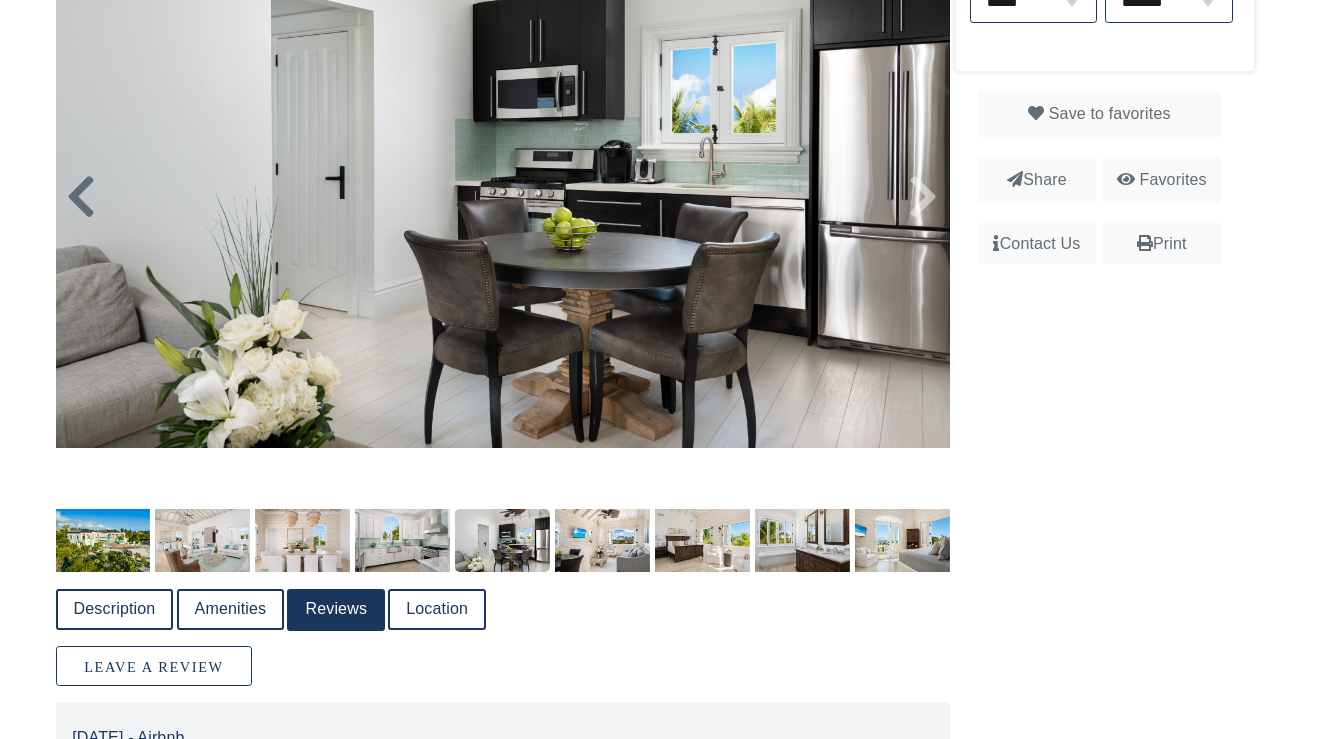click at bounding box center [81, 197] 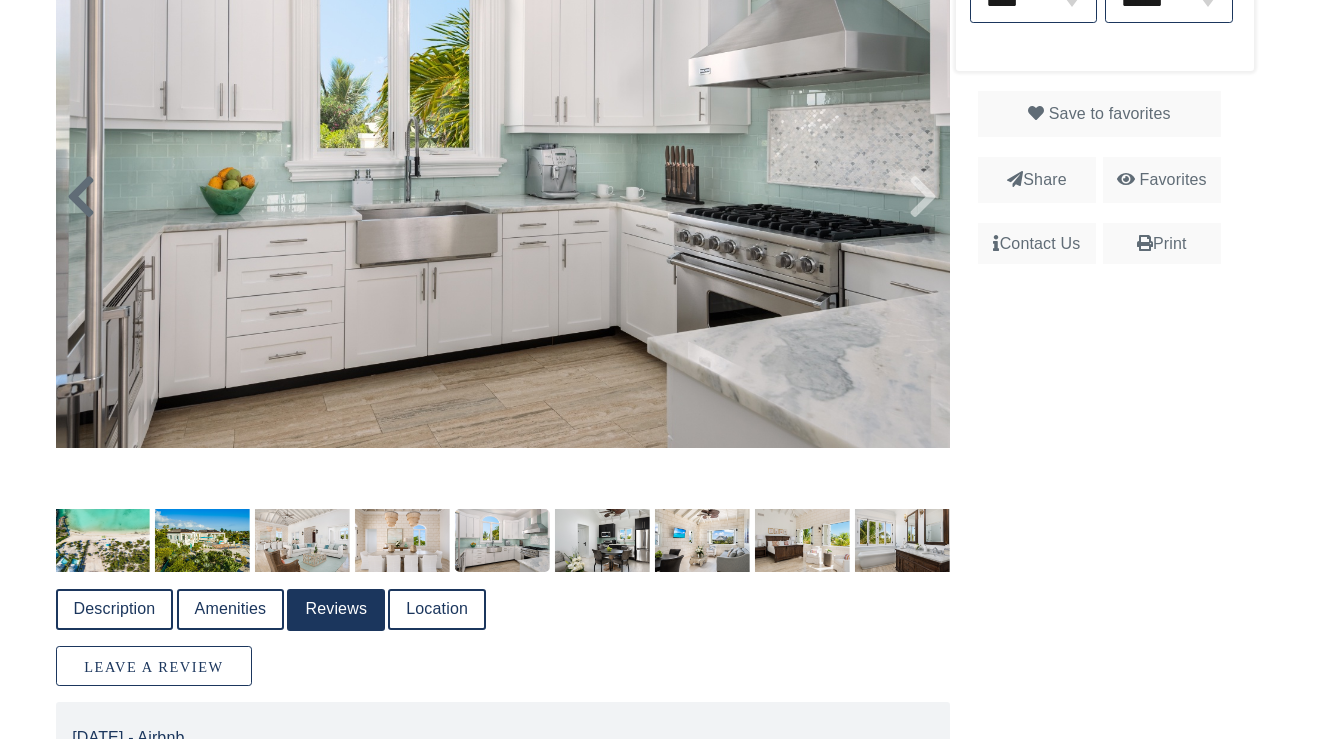 click at bounding box center (81, 197) 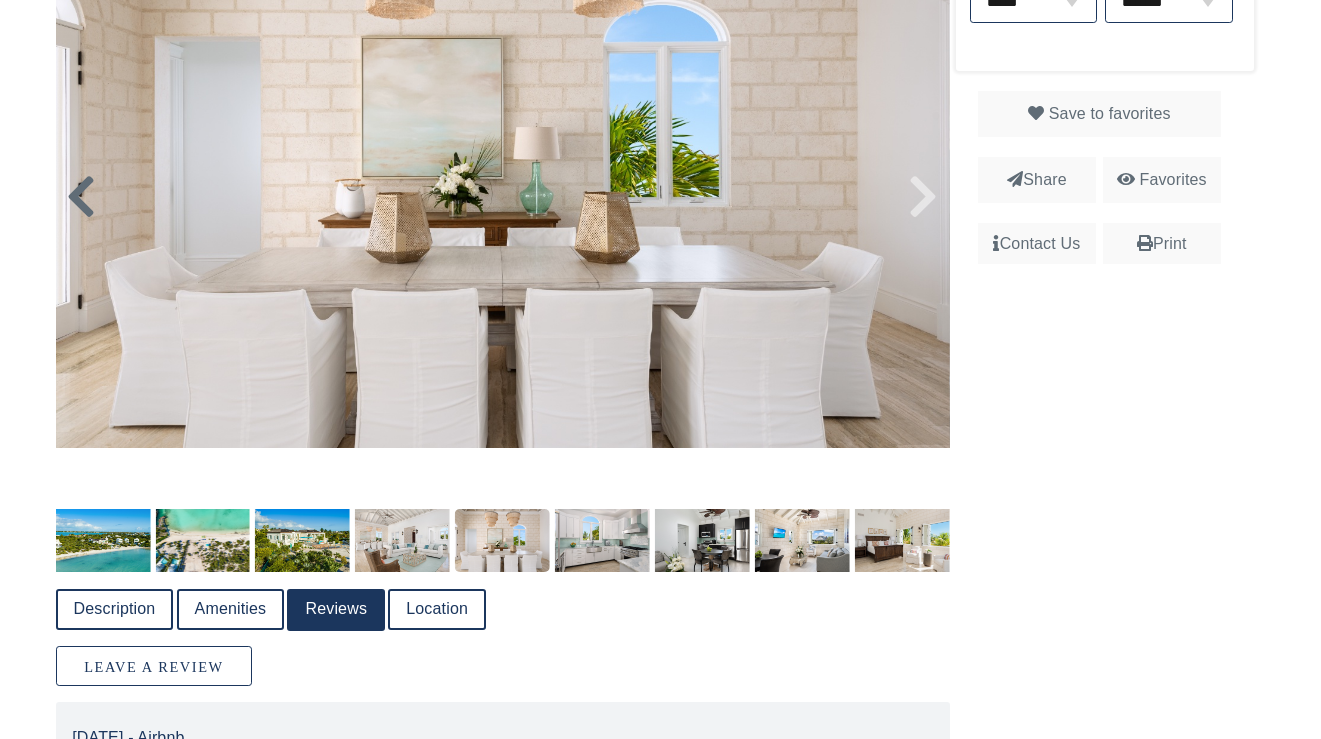 click at bounding box center (81, 197) 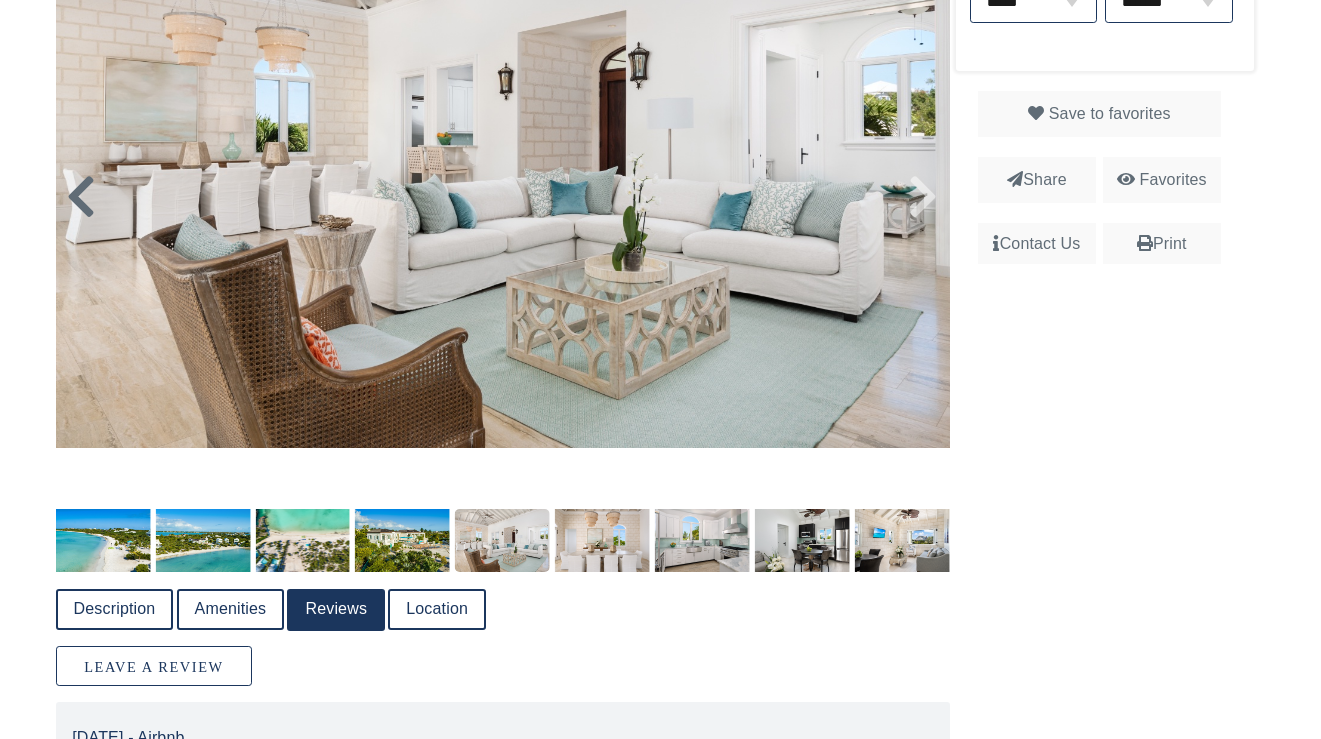 click at bounding box center (81, 197) 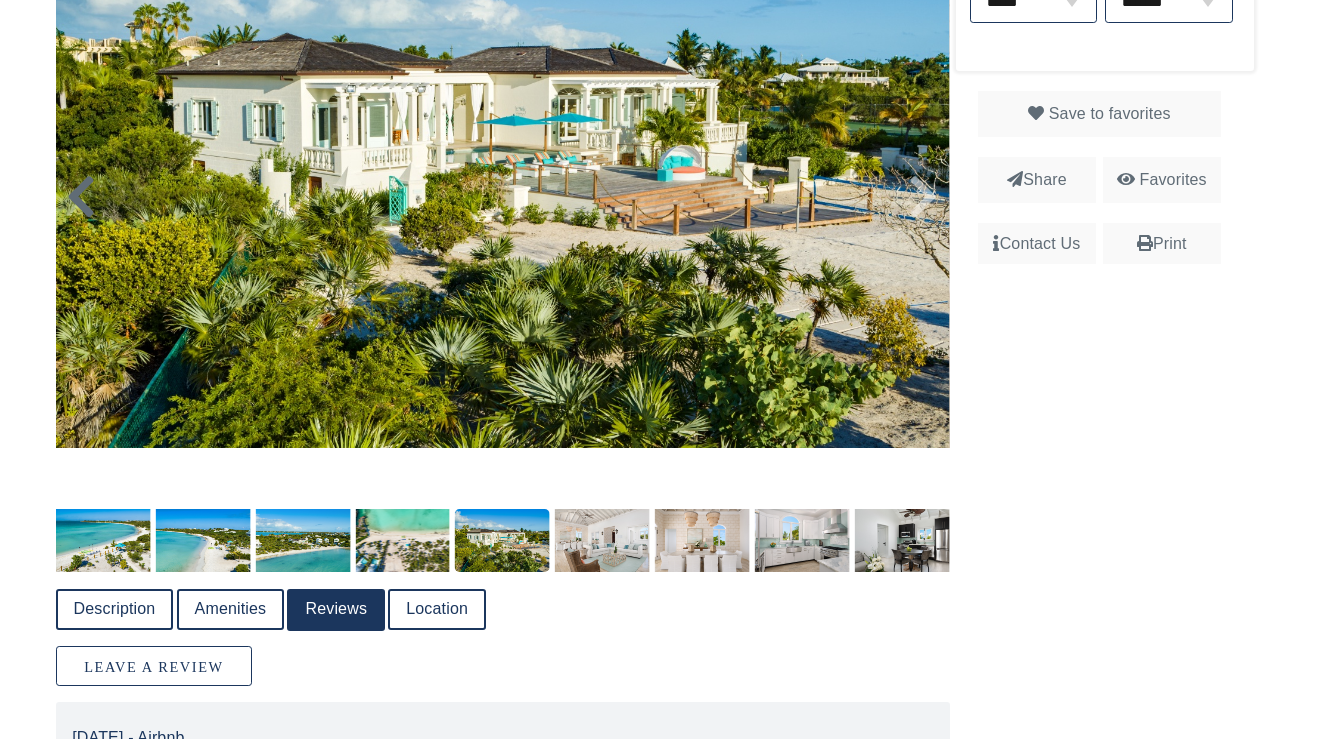 click at bounding box center (81, 197) 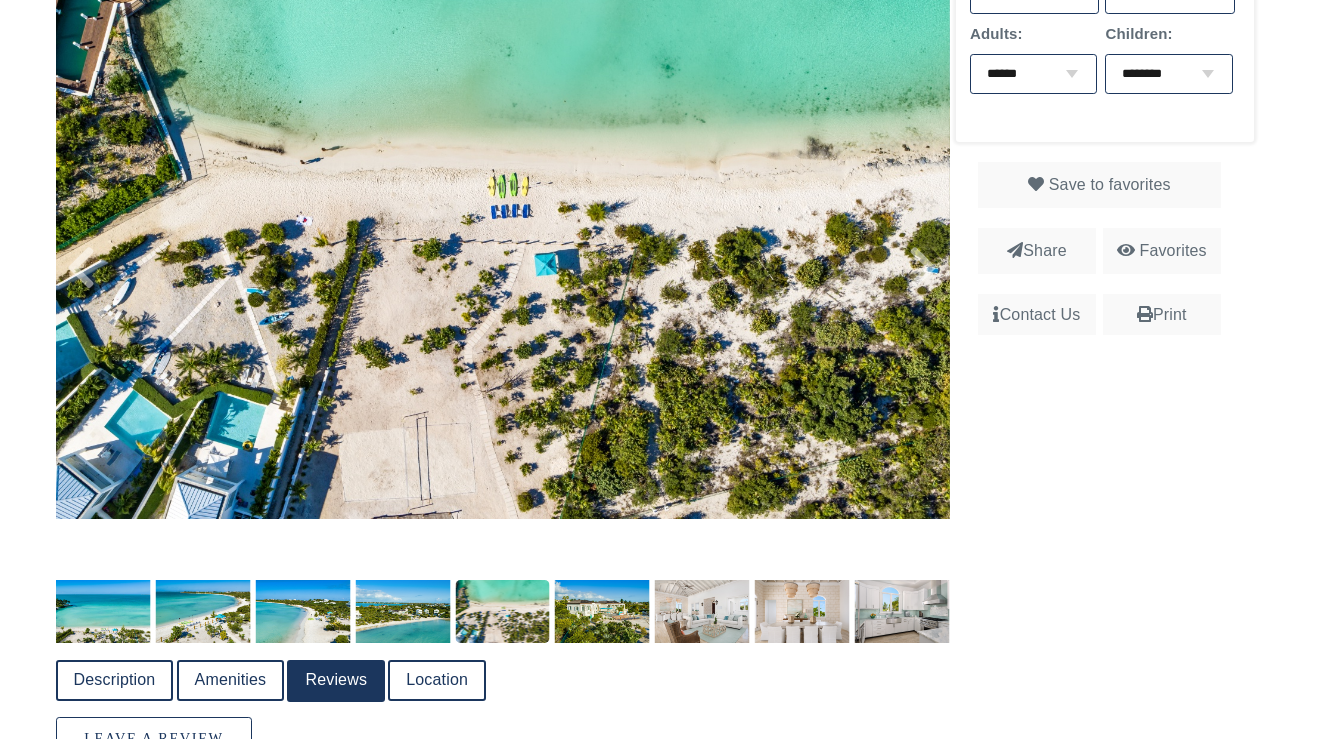 scroll, scrollTop: 520, scrollLeft: 0, axis: vertical 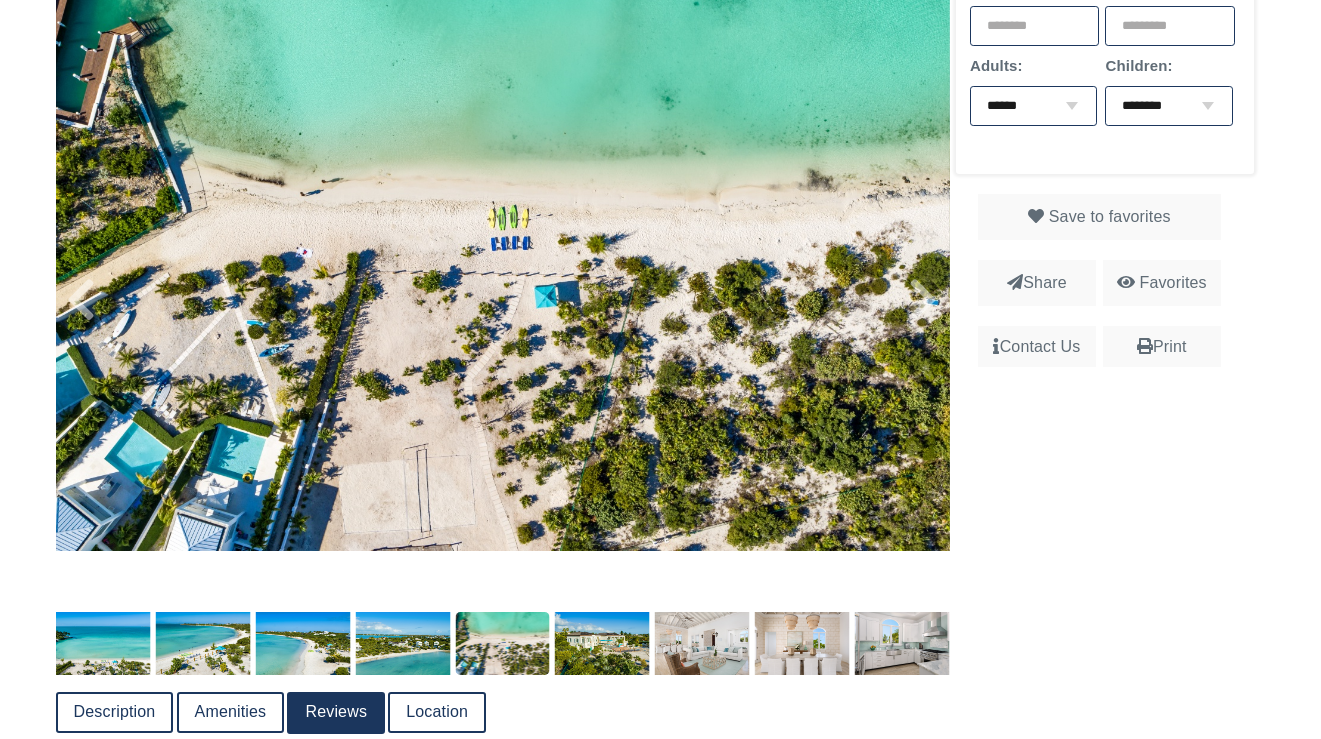 click at bounding box center (503, 252) 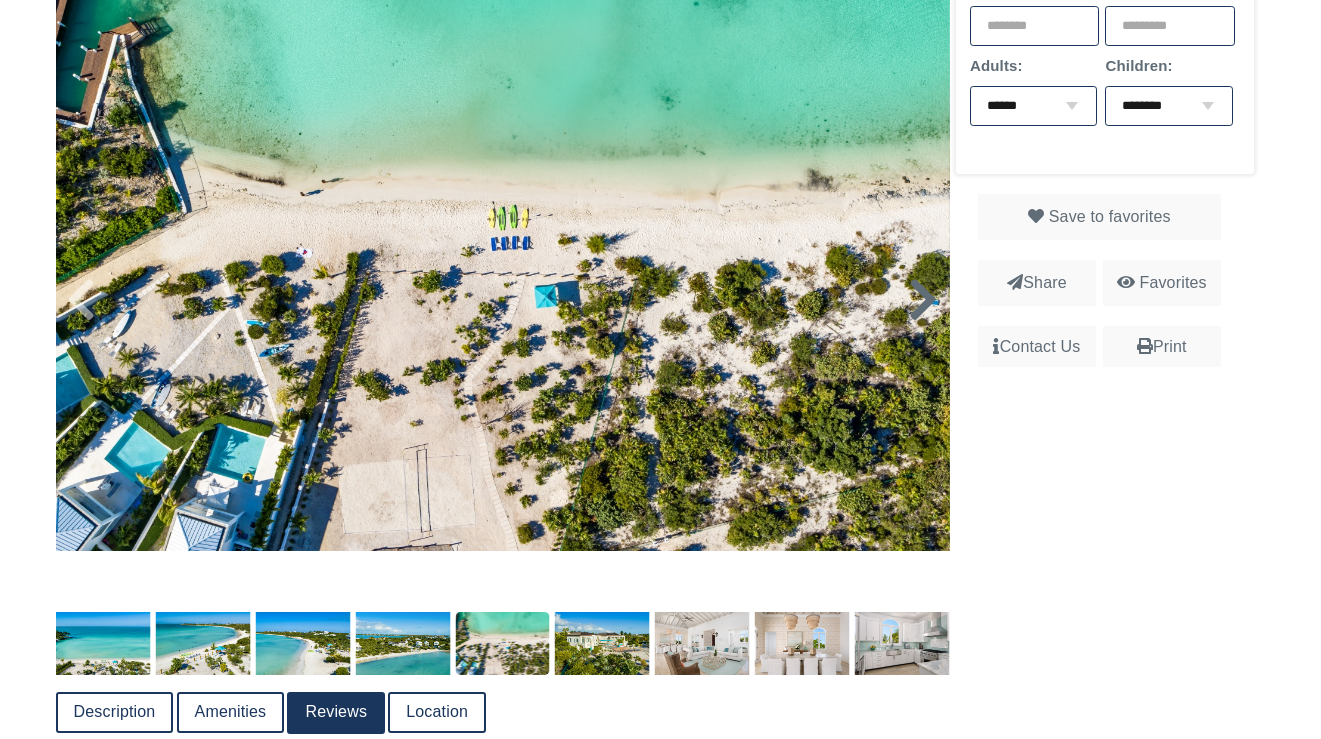 click at bounding box center [923, 300] 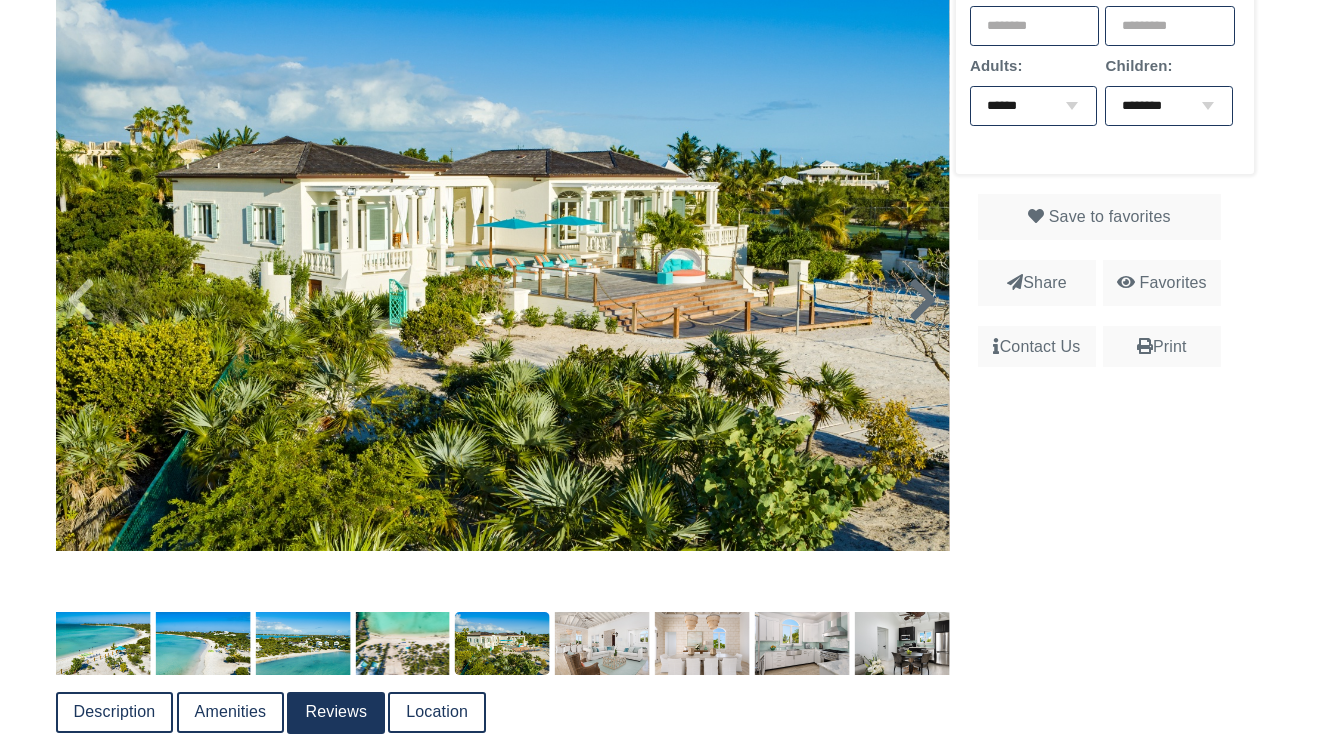 click at bounding box center [923, 300] 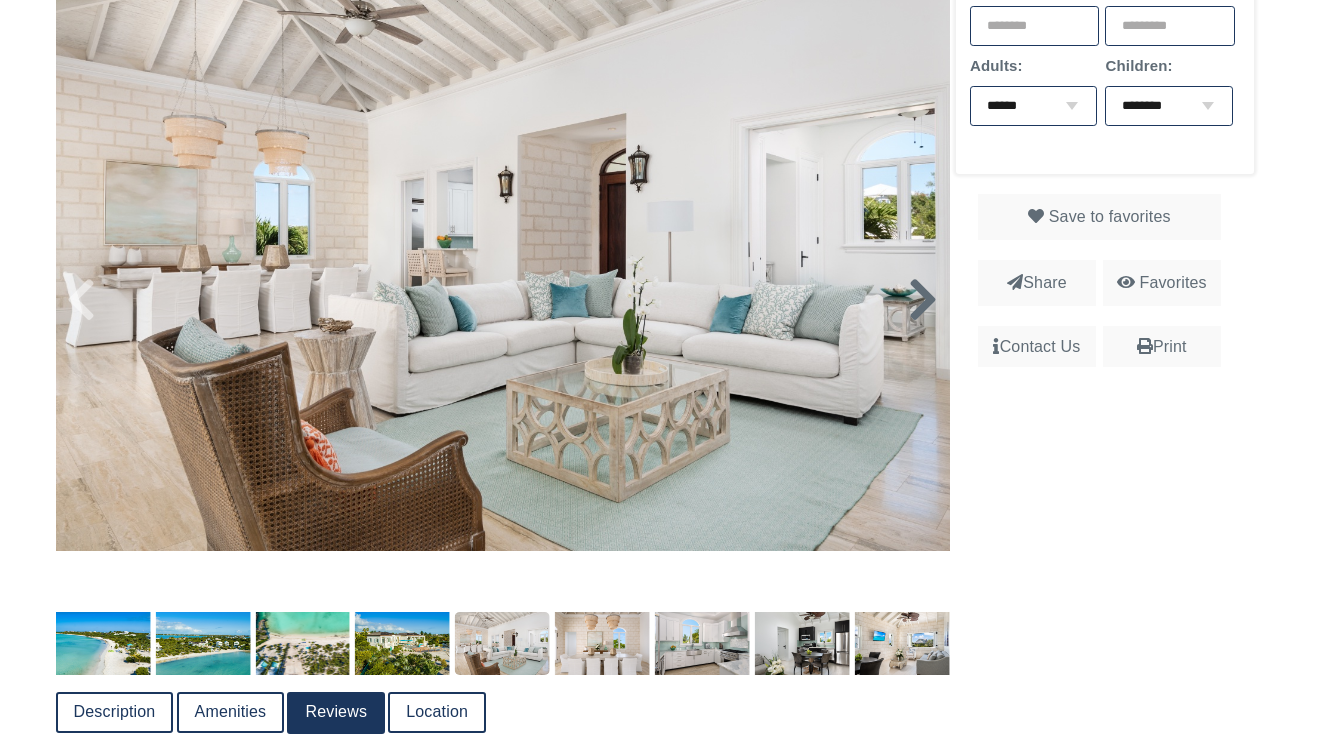 click at bounding box center (923, 300) 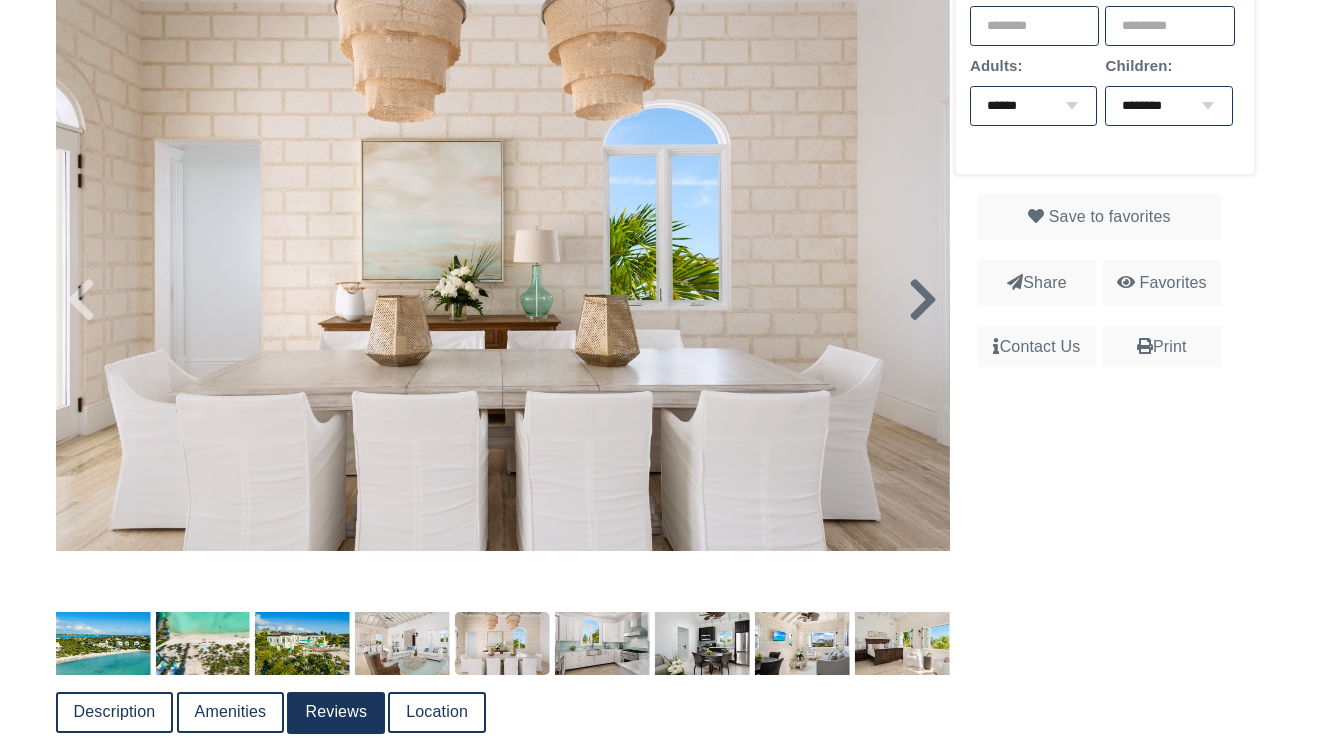 click at bounding box center (923, 300) 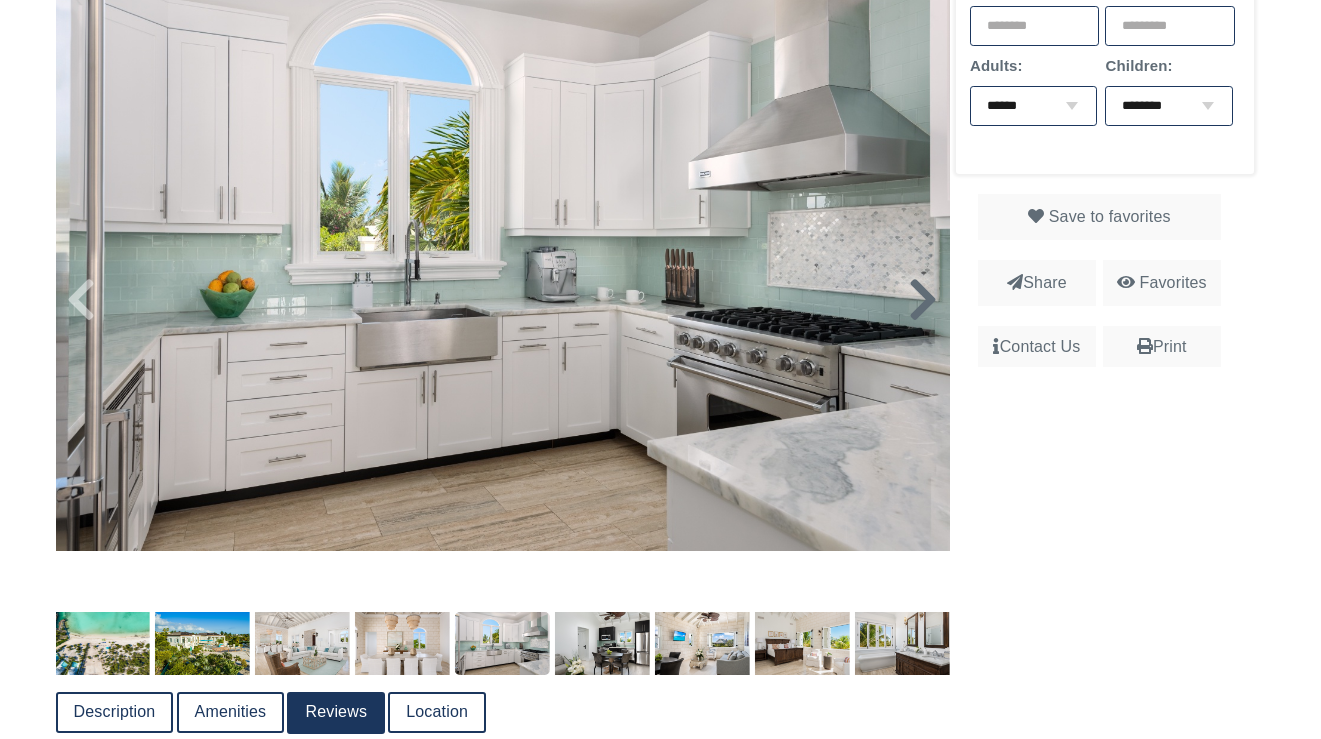 click at bounding box center [923, 300] 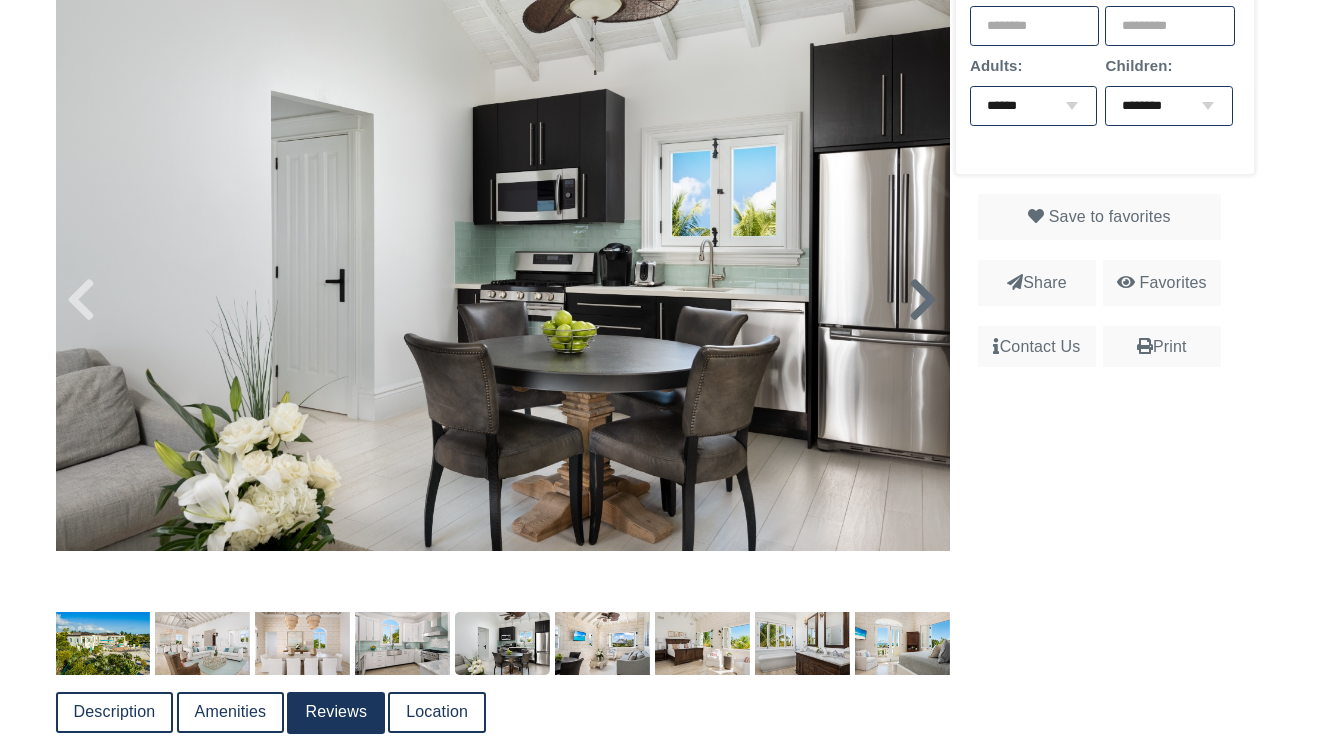 click at bounding box center [923, 300] 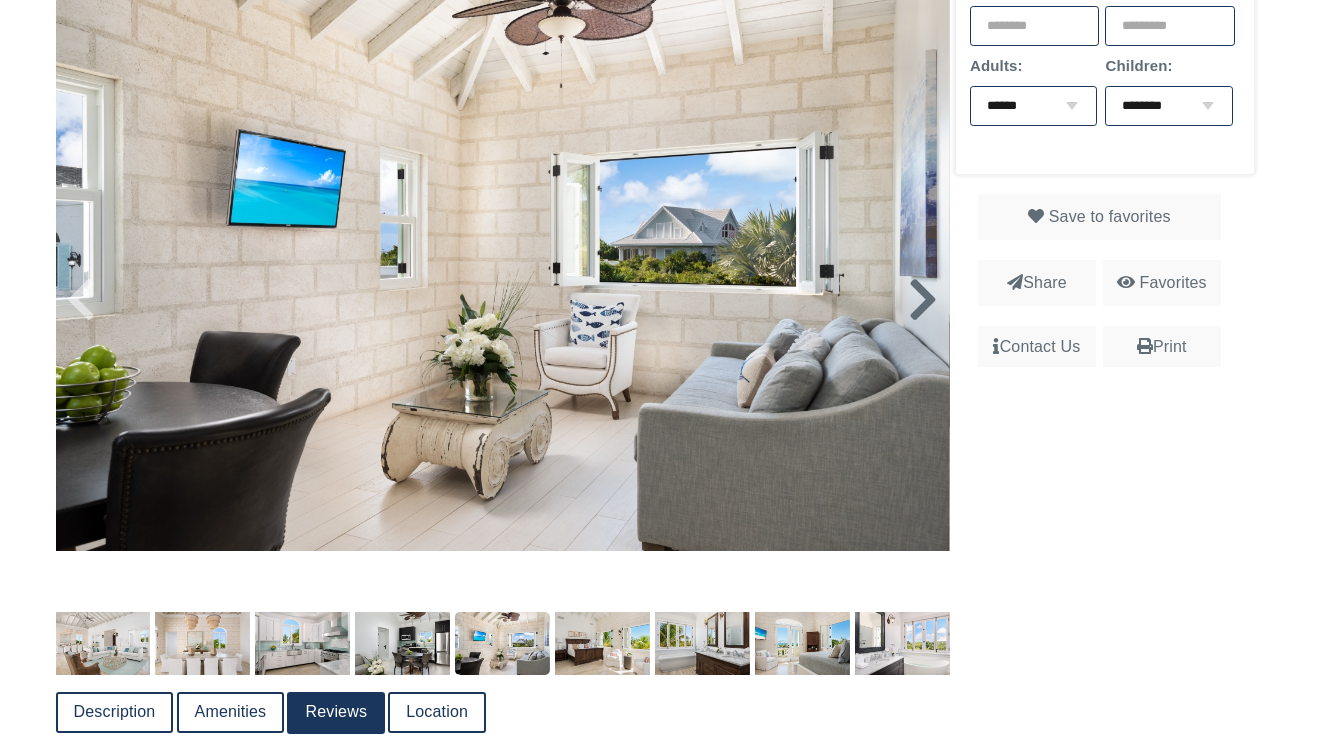 click at bounding box center (923, 300) 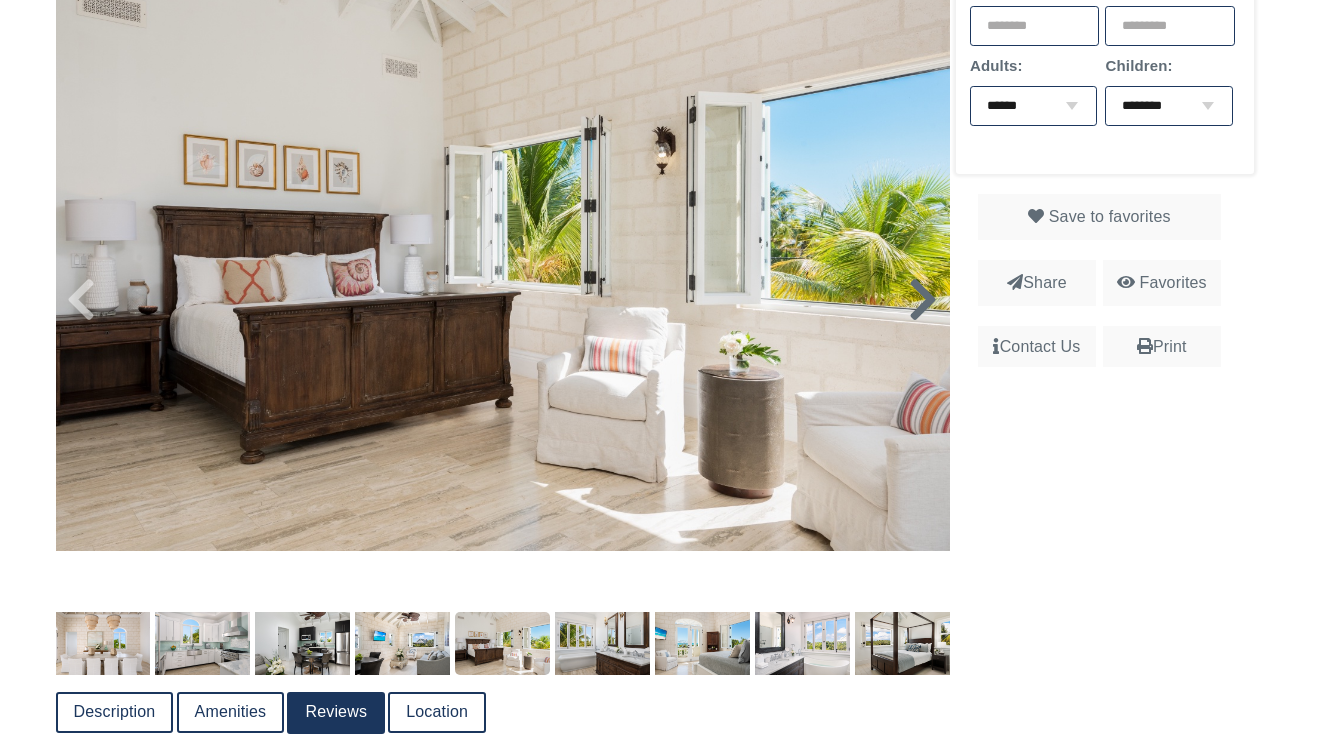 click at bounding box center (923, 300) 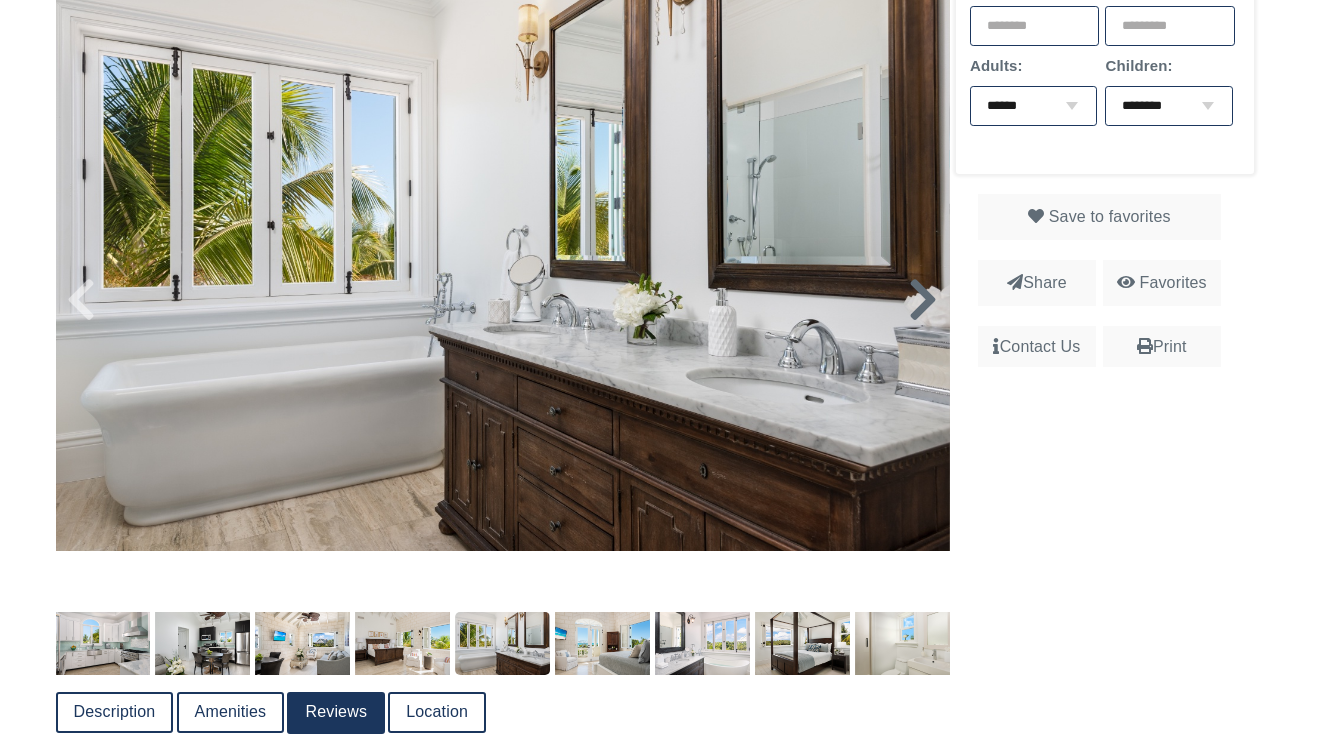 click at bounding box center [923, 300] 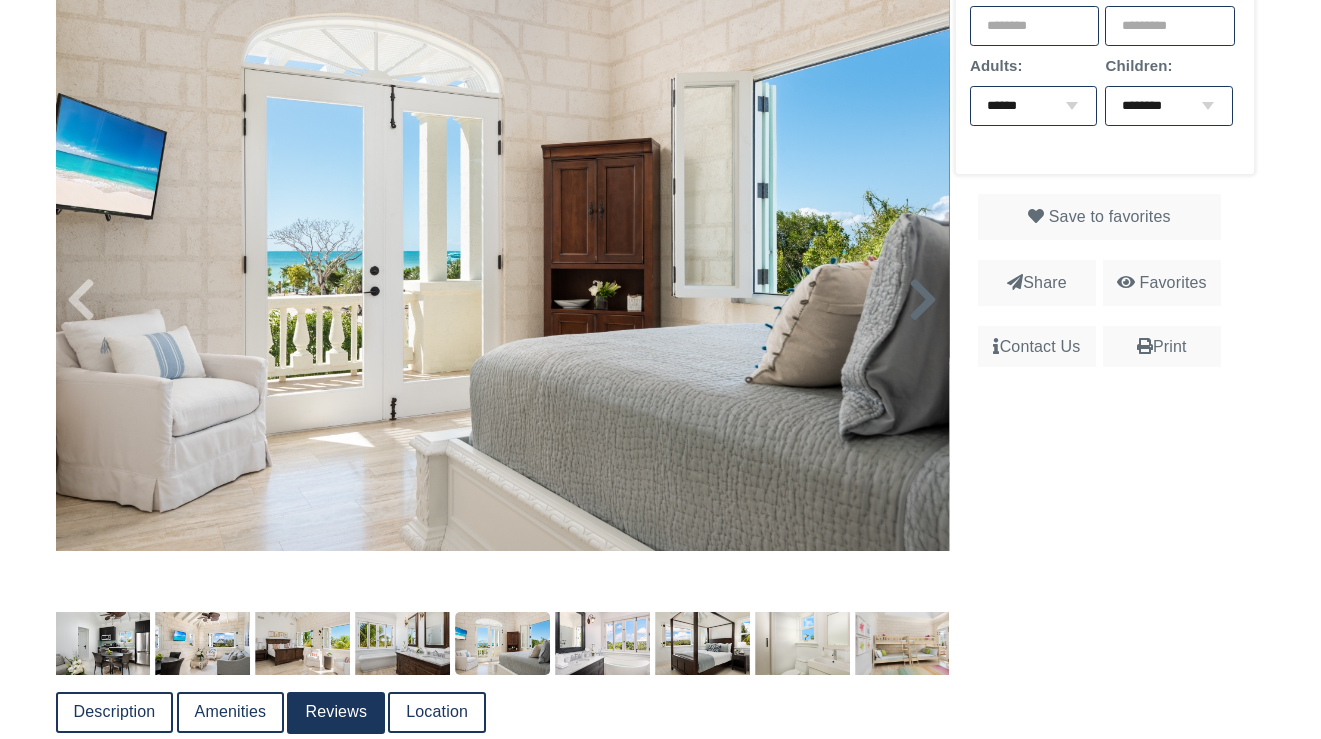 click at bounding box center [923, 300] 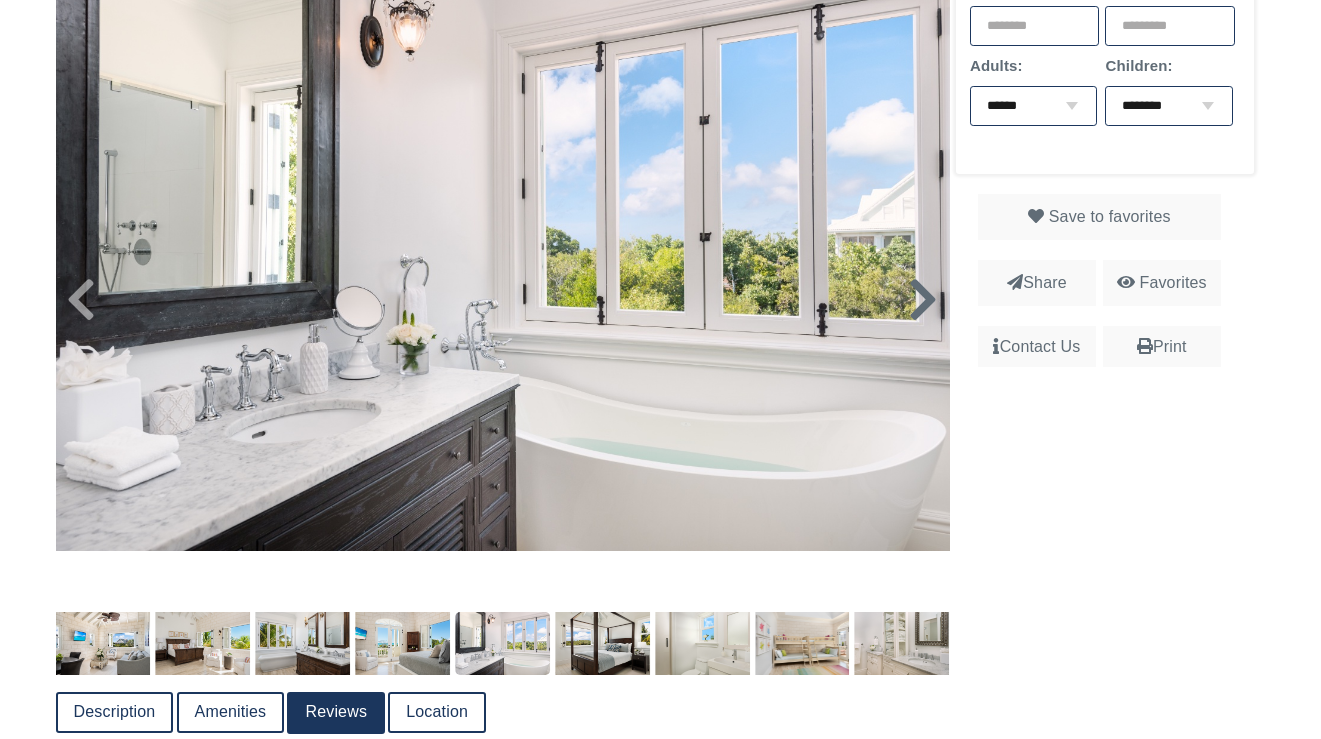 click at bounding box center [923, 300] 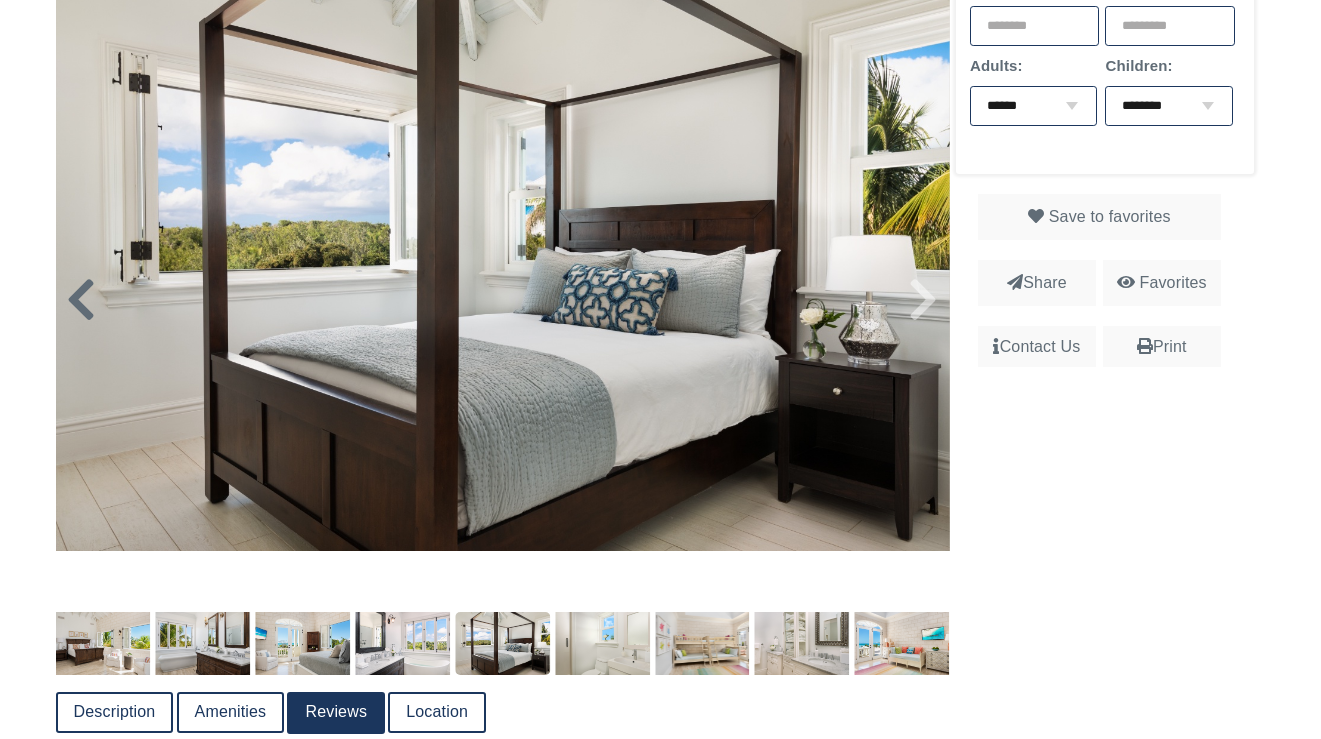 click at bounding box center (81, 300) 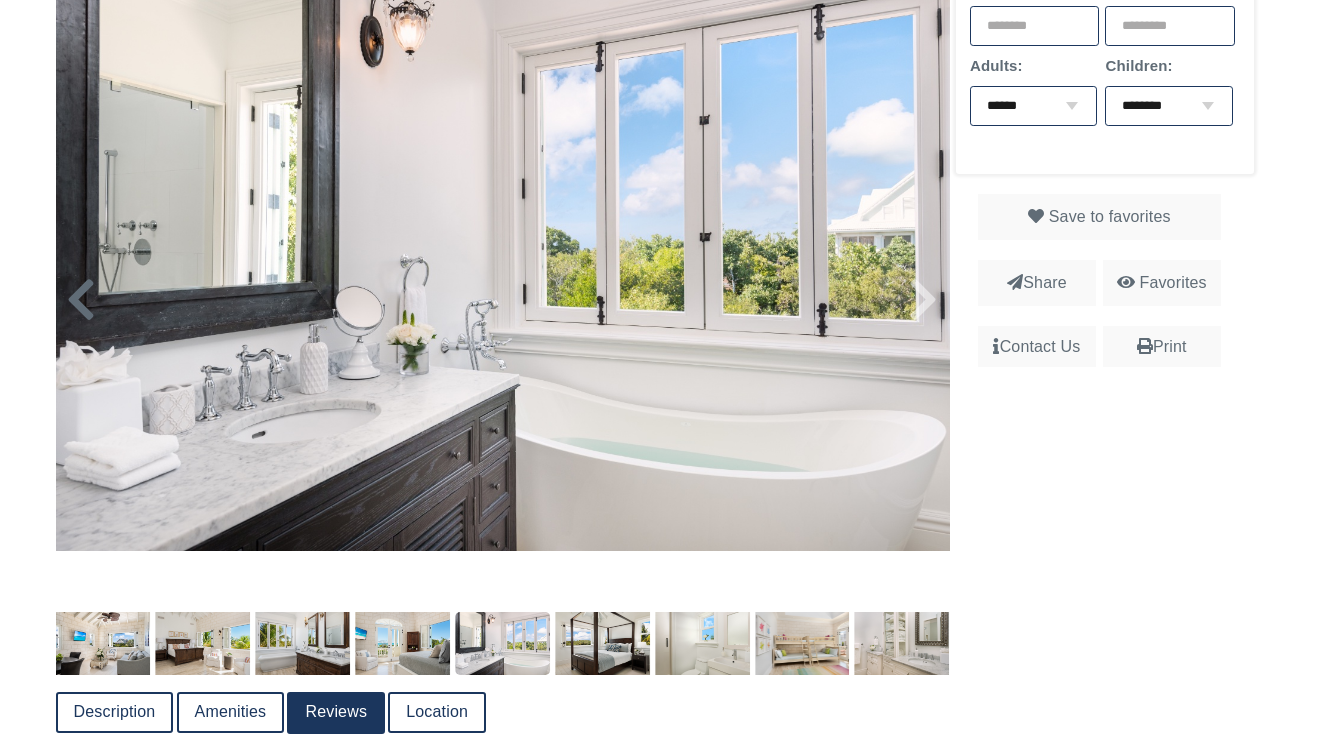 click at bounding box center [81, 300] 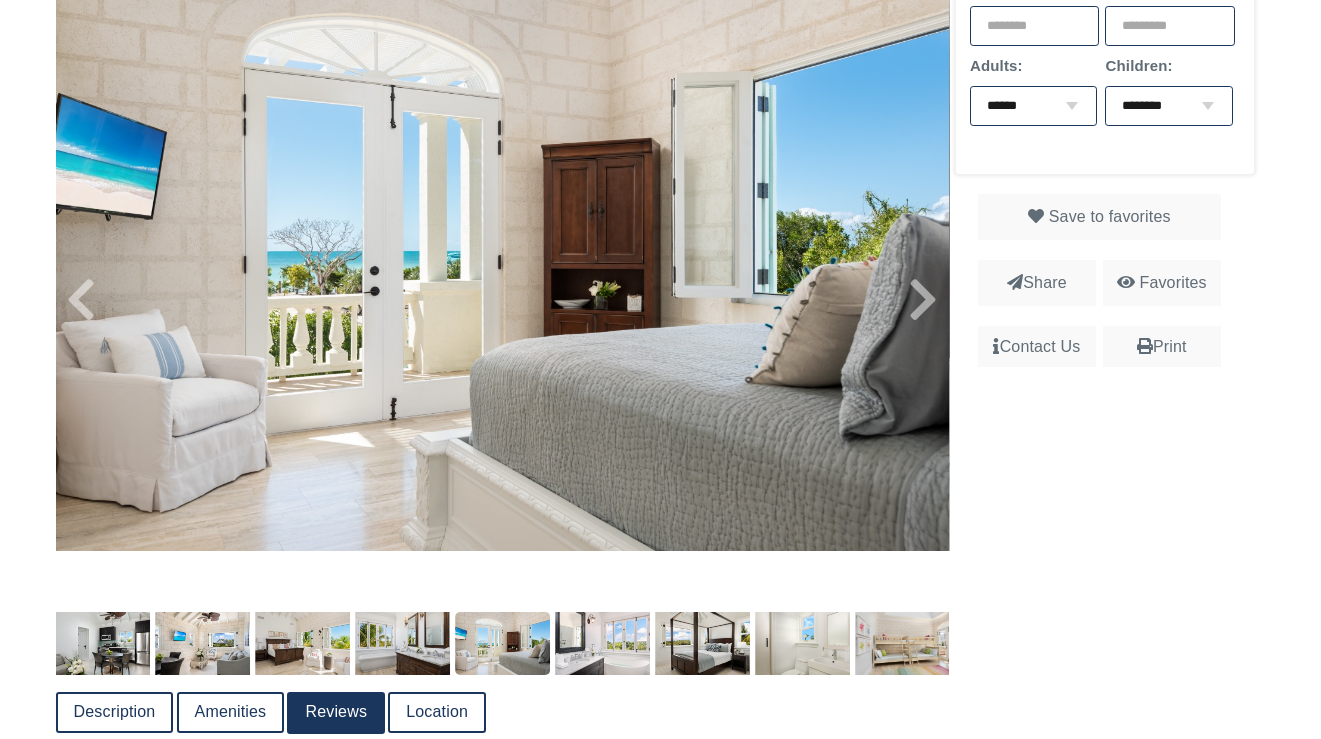 click at bounding box center [503, 252] 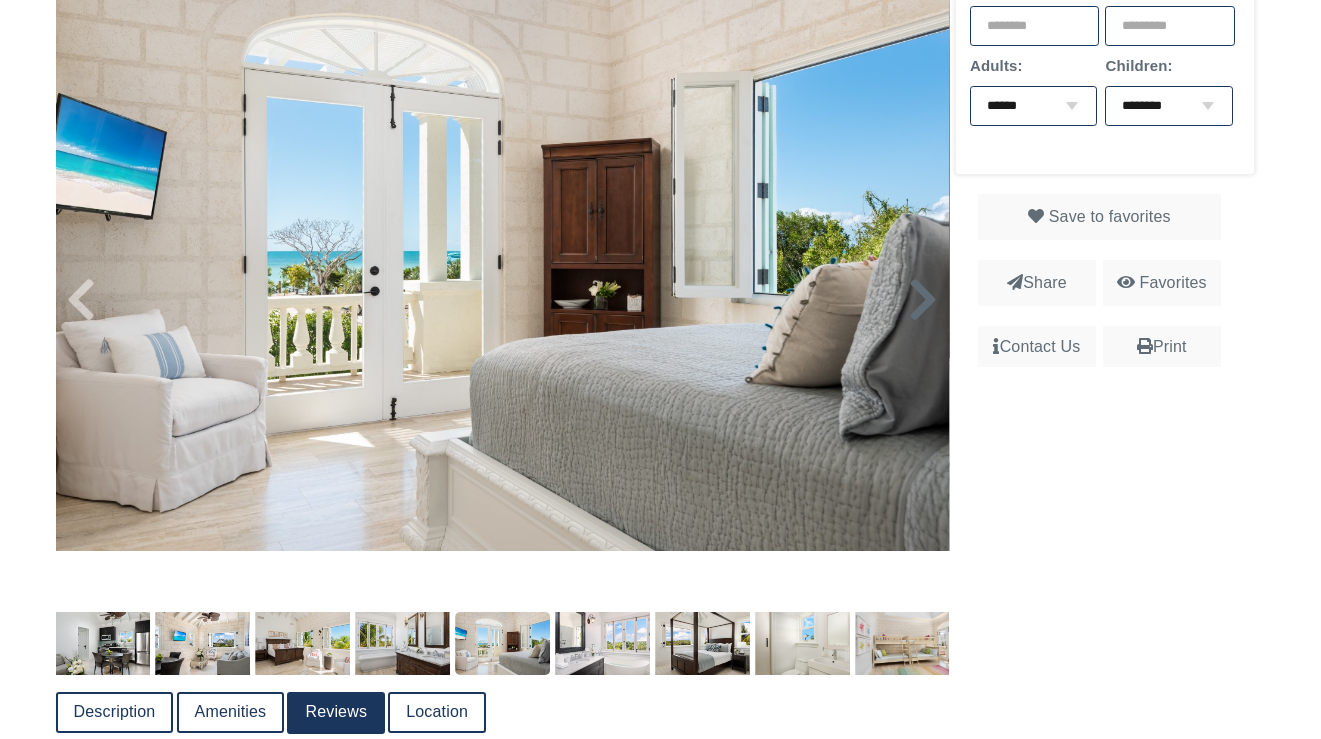 click at bounding box center [923, 300] 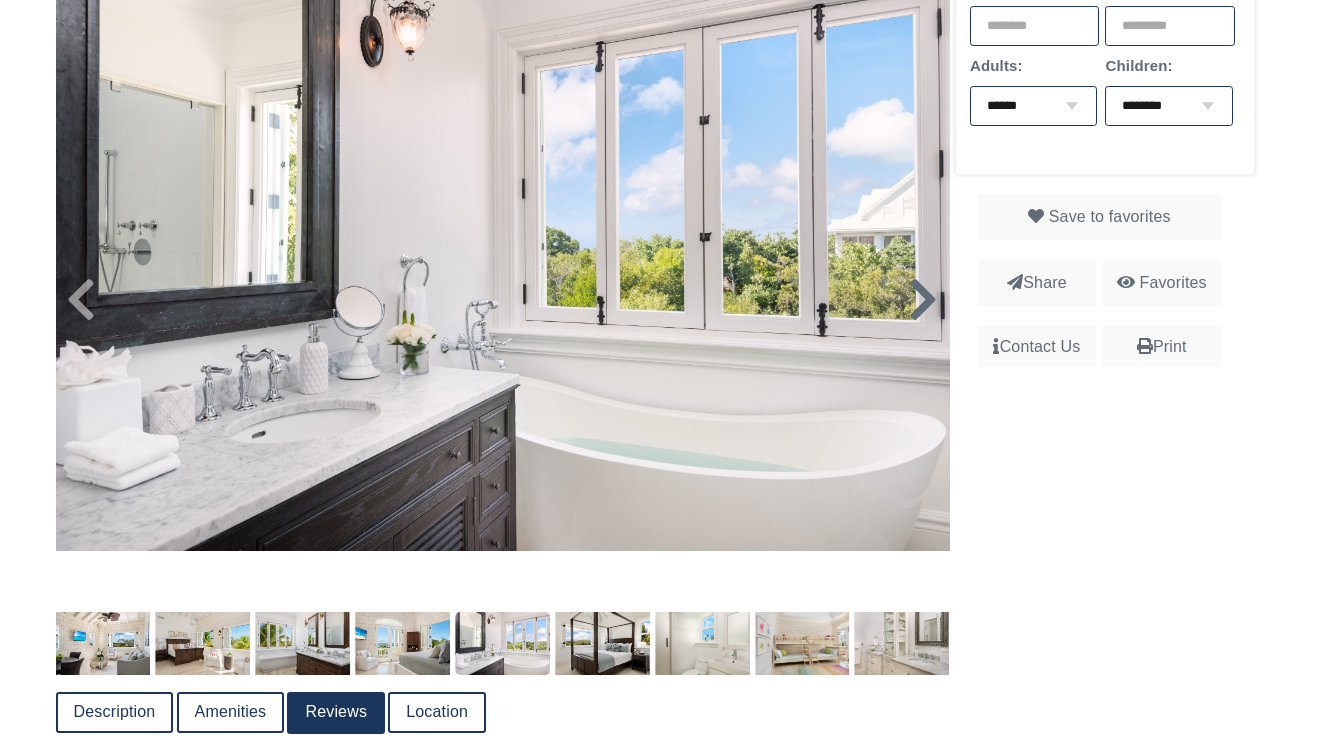 click at bounding box center [923, 300] 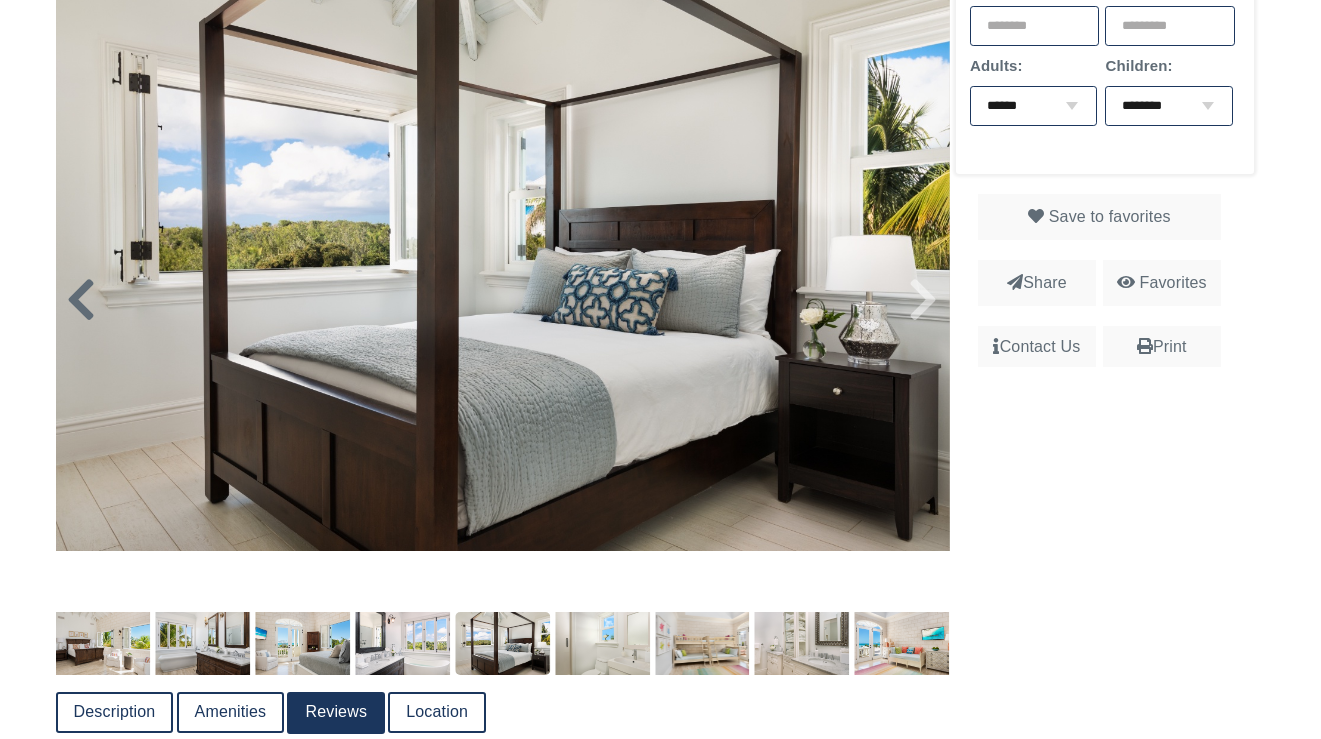 click at bounding box center [81, 300] 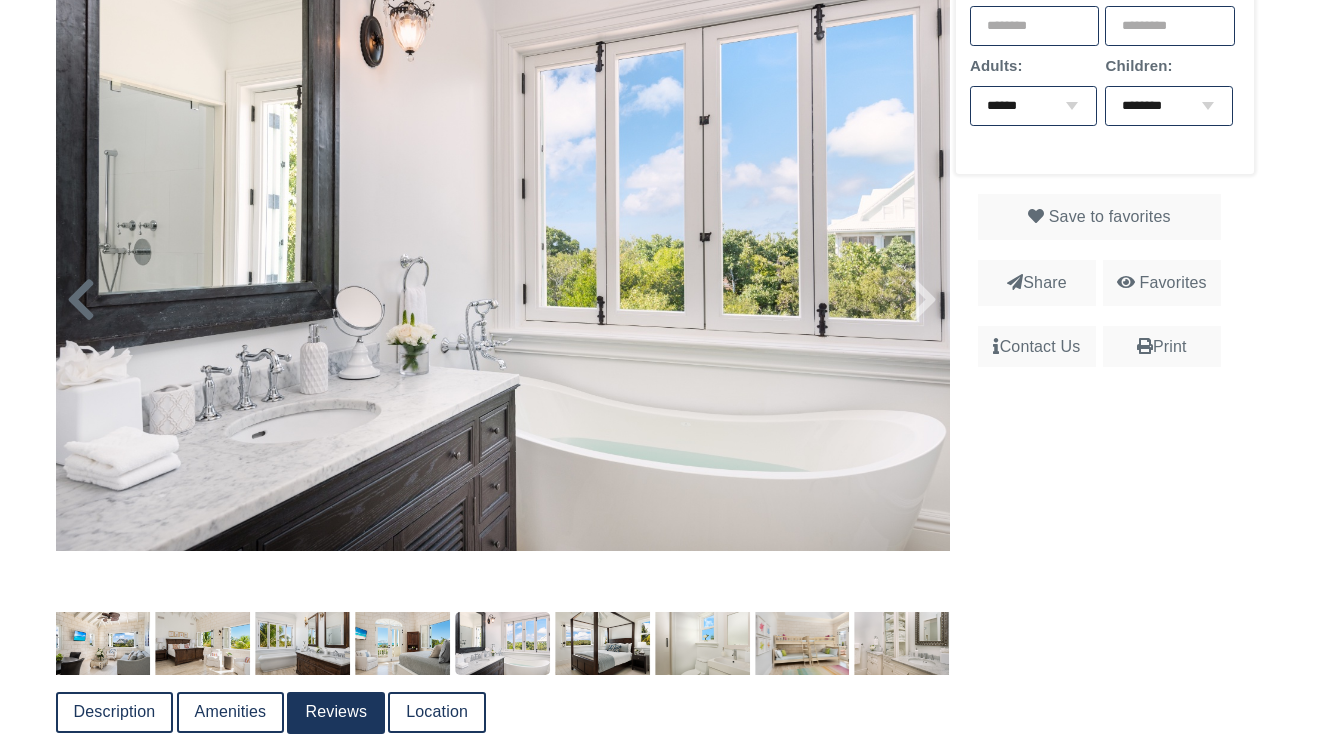 click at bounding box center [81, 300] 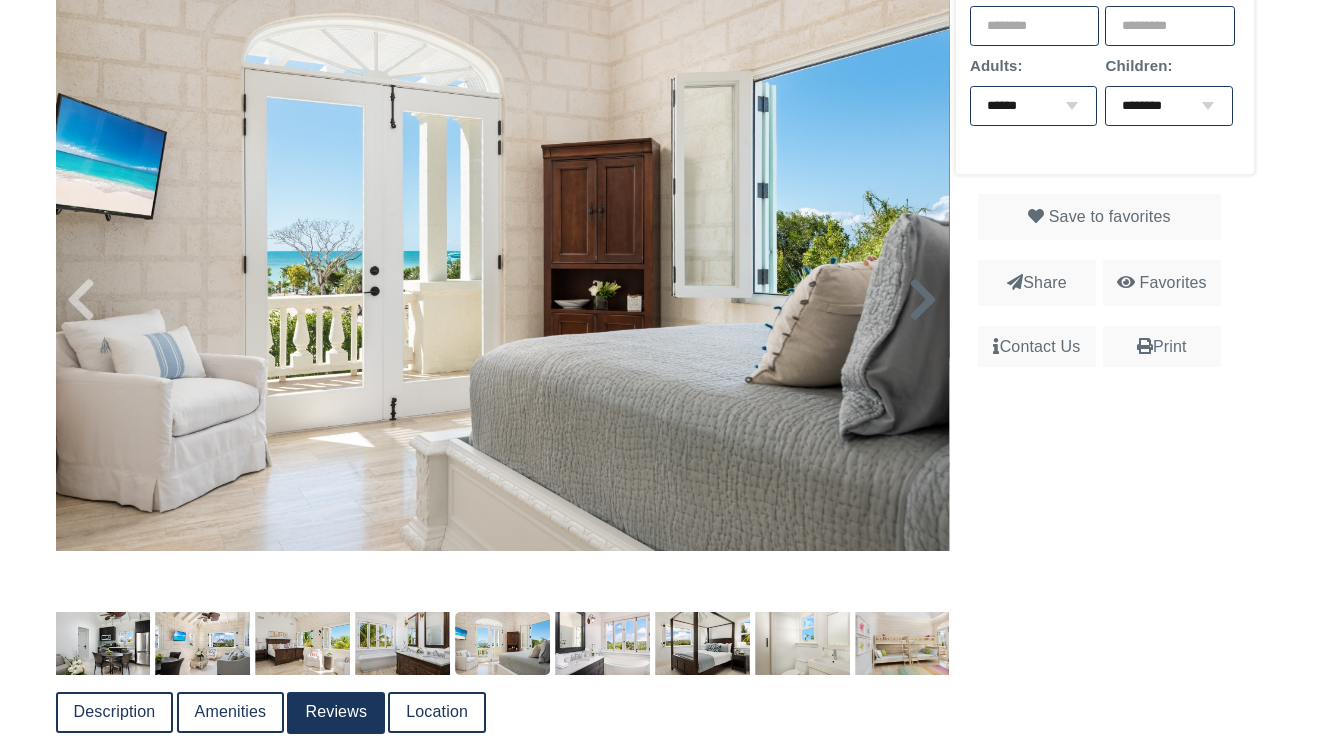 click at bounding box center [923, 300] 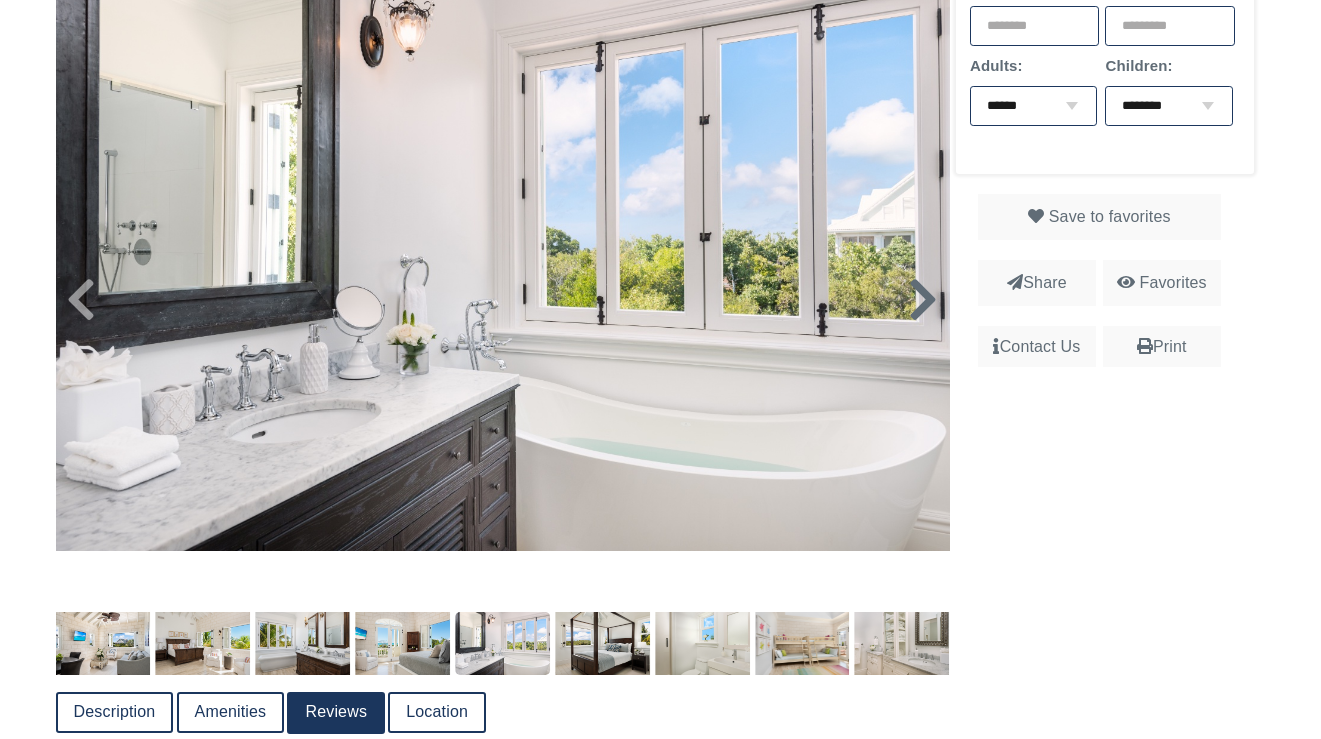 click at bounding box center (923, 300) 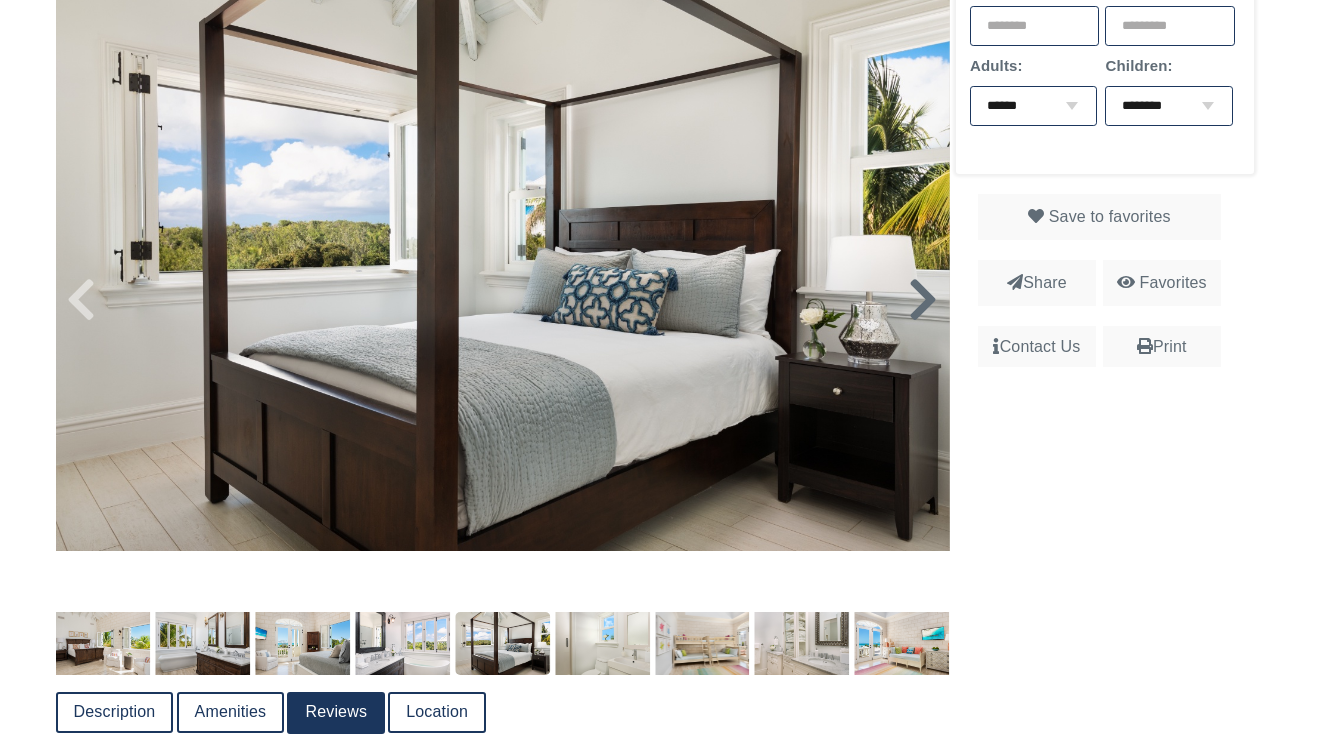 click at bounding box center [923, 300] 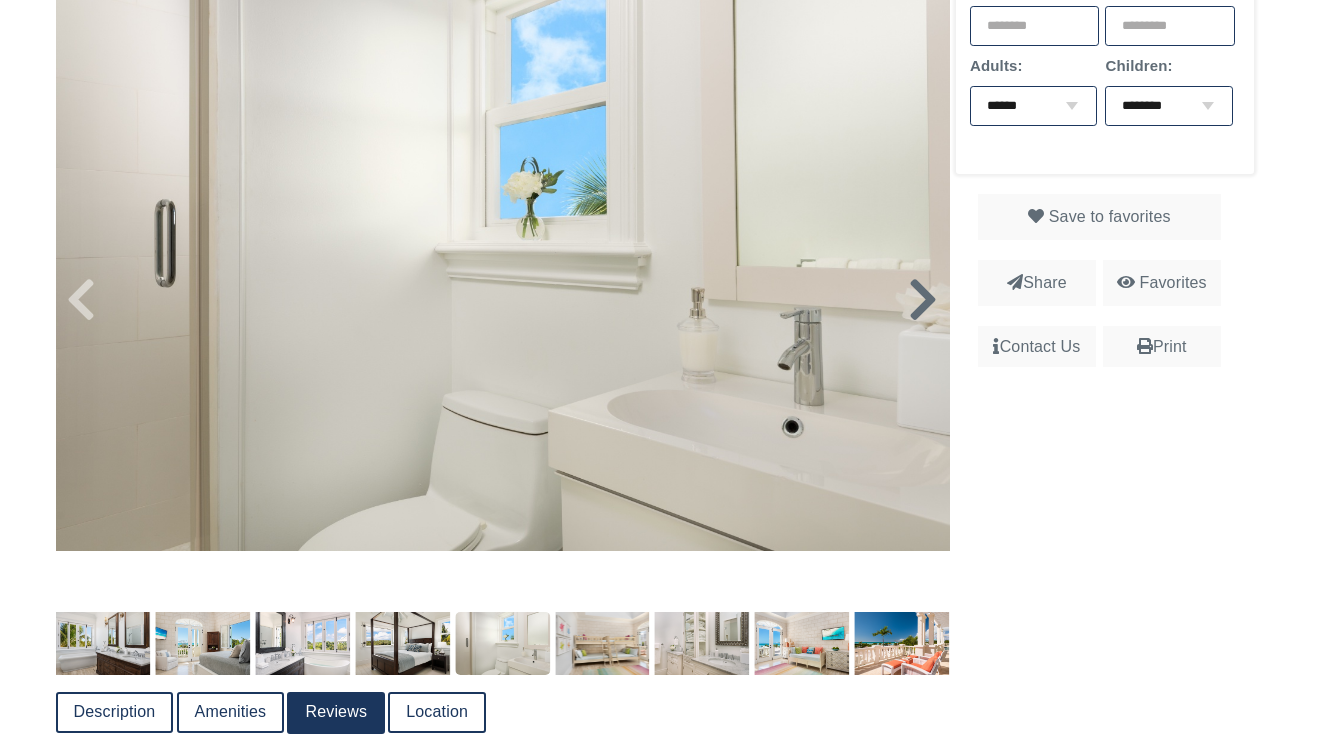 click at bounding box center [923, 300] 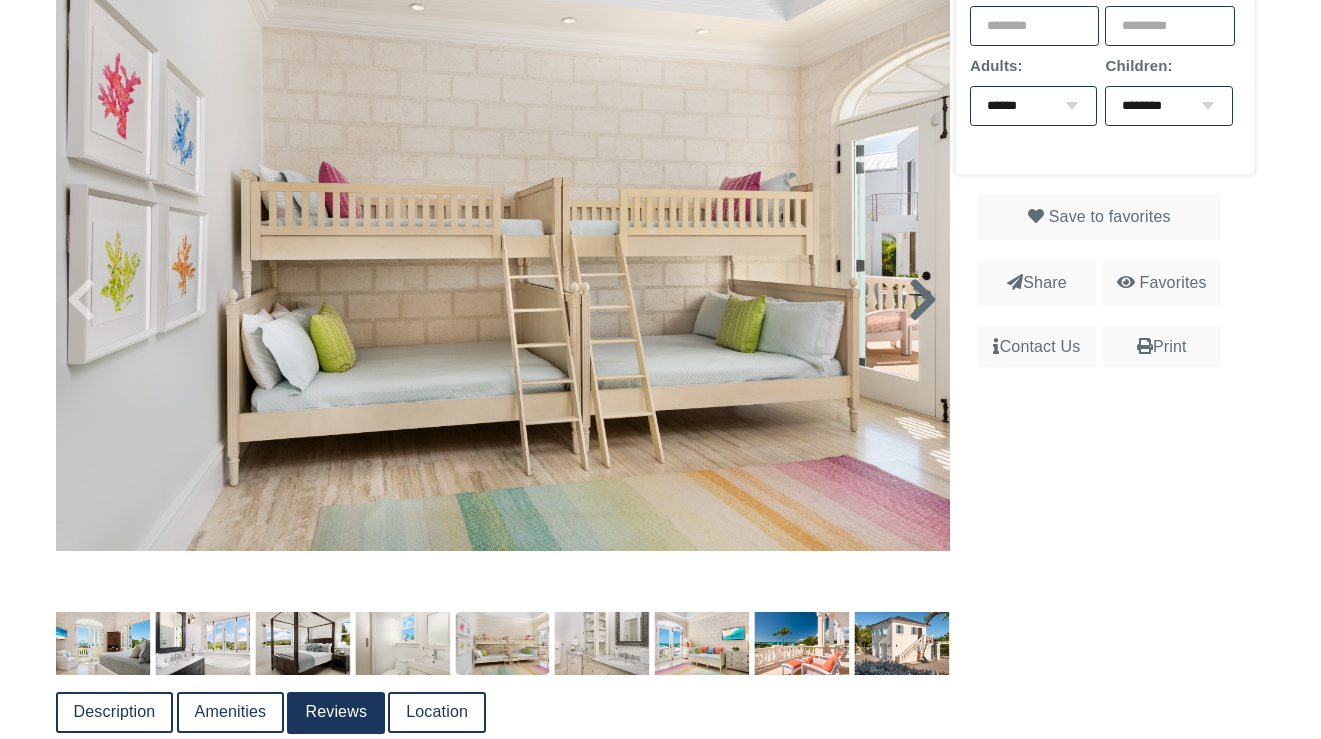 click at bounding box center (923, 300) 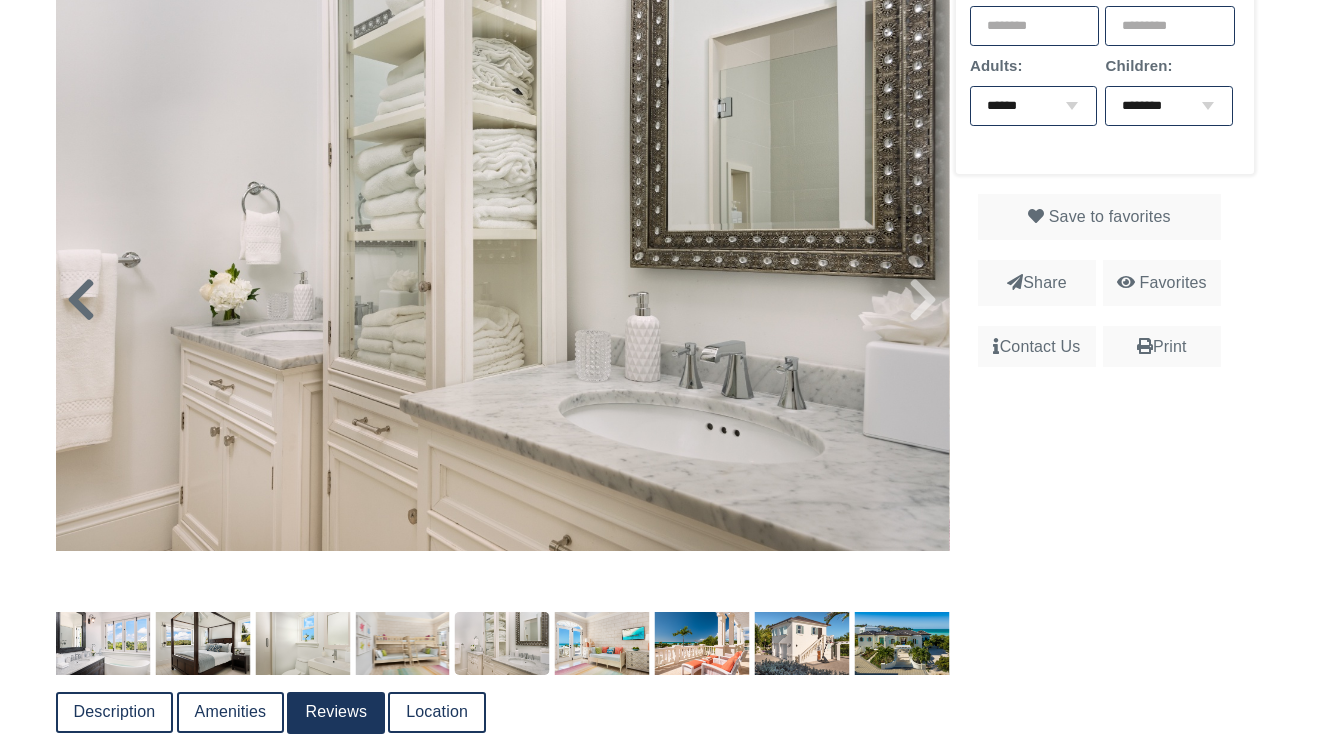 click at bounding box center (81, 300) 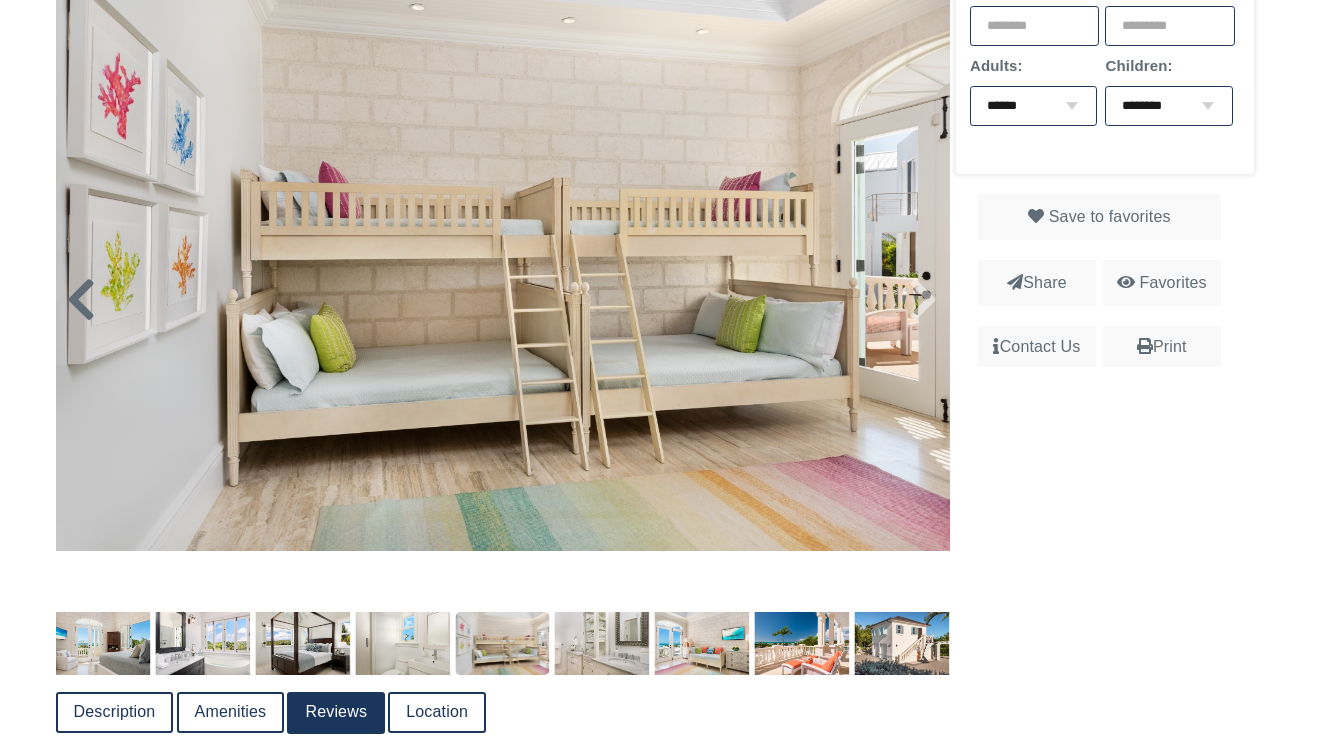 click at bounding box center (81, 300) 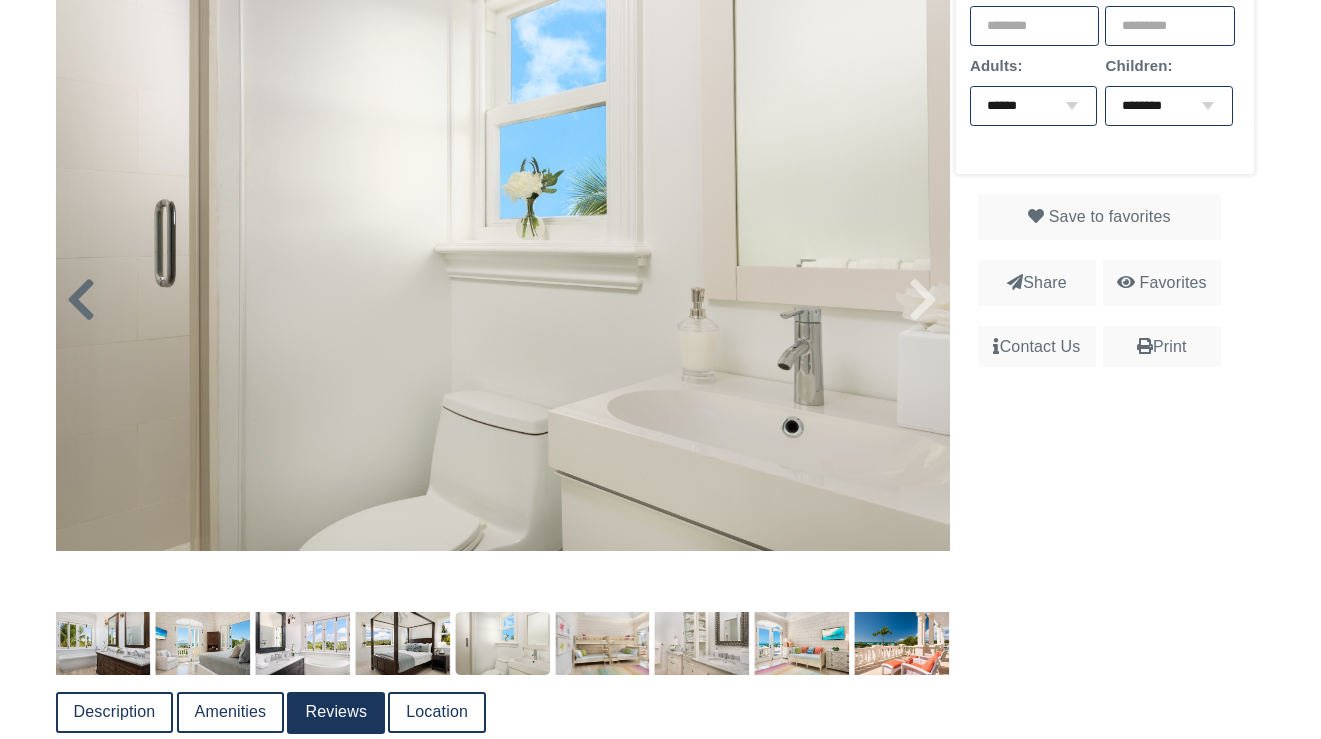 click at bounding box center (81, 300) 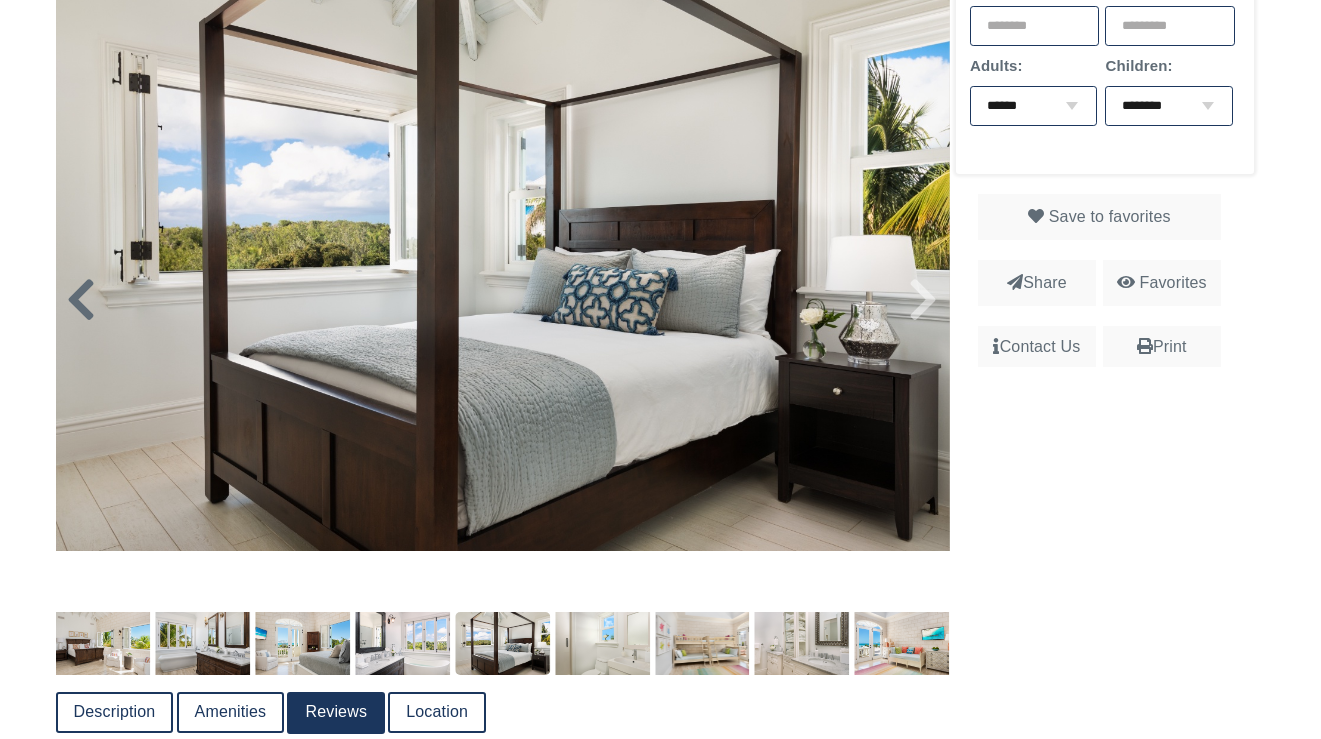 click at bounding box center [81, 300] 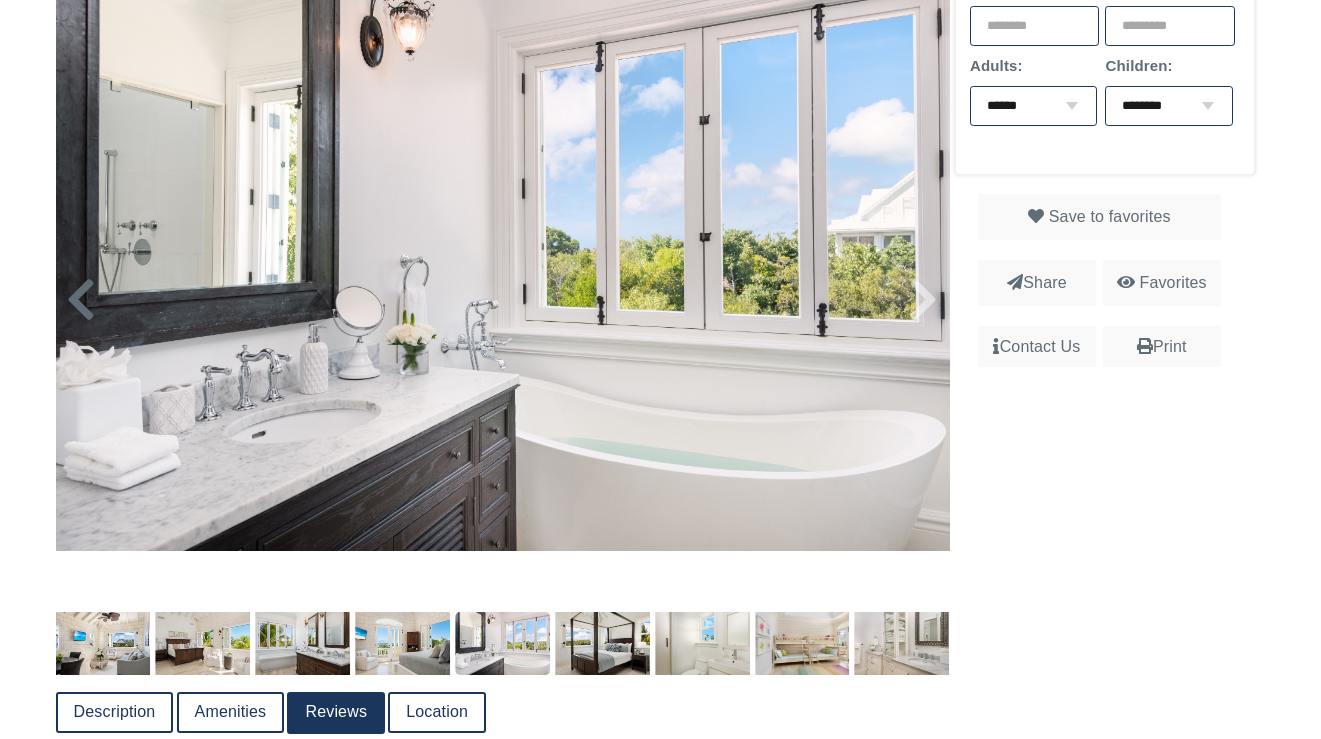 click at bounding box center [81, 300] 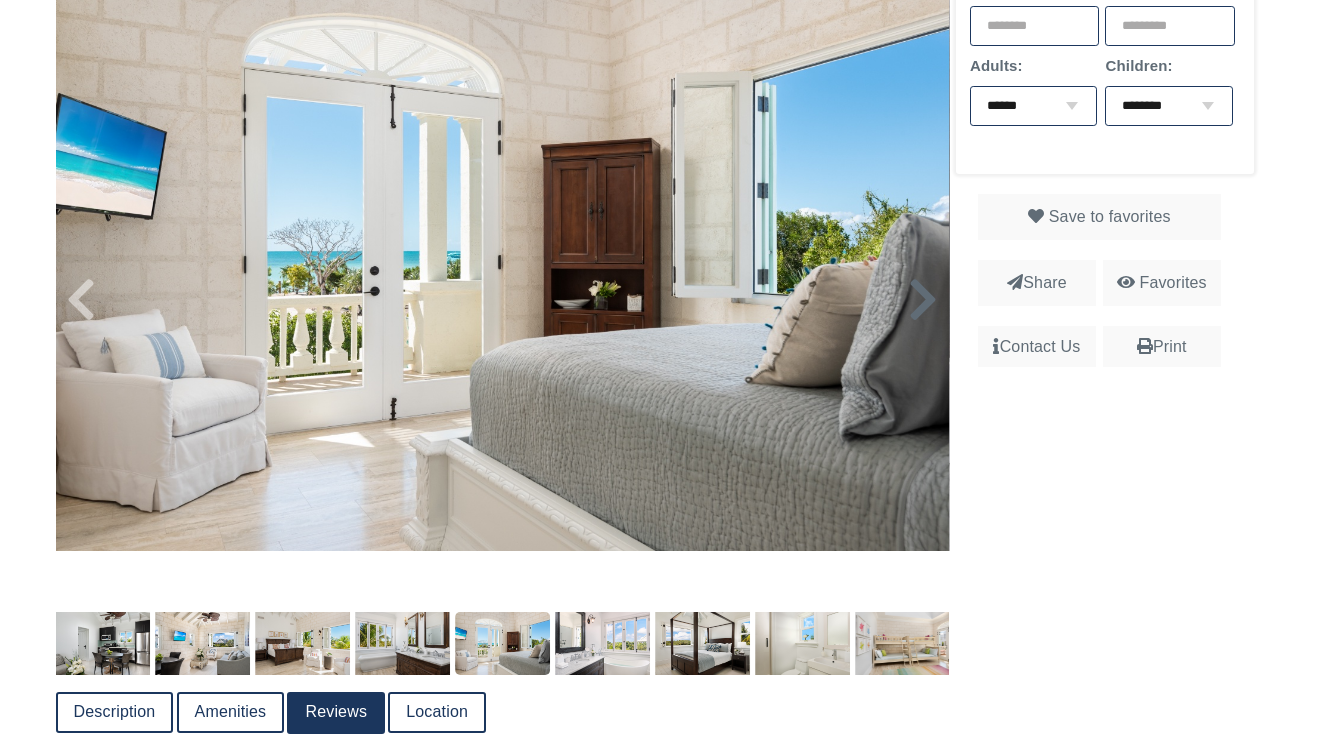 click at bounding box center (923, 300) 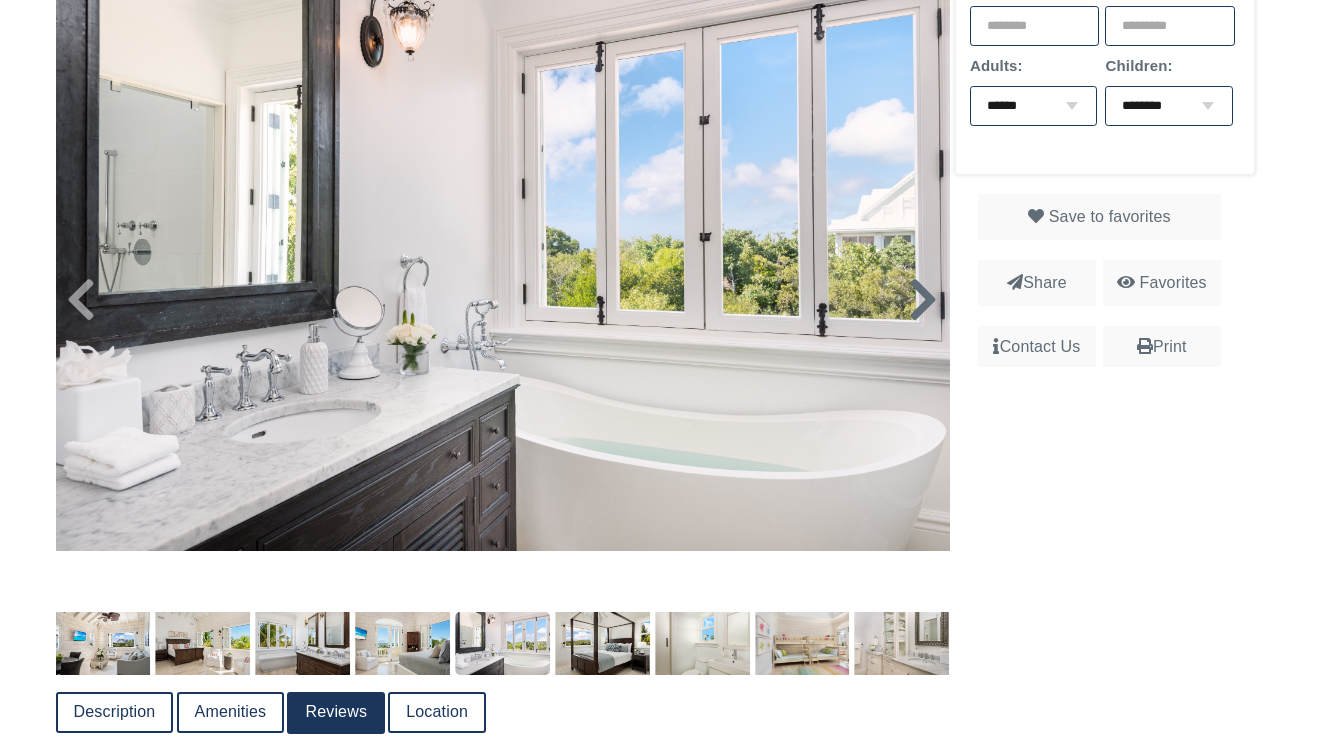 click at bounding box center [923, 300] 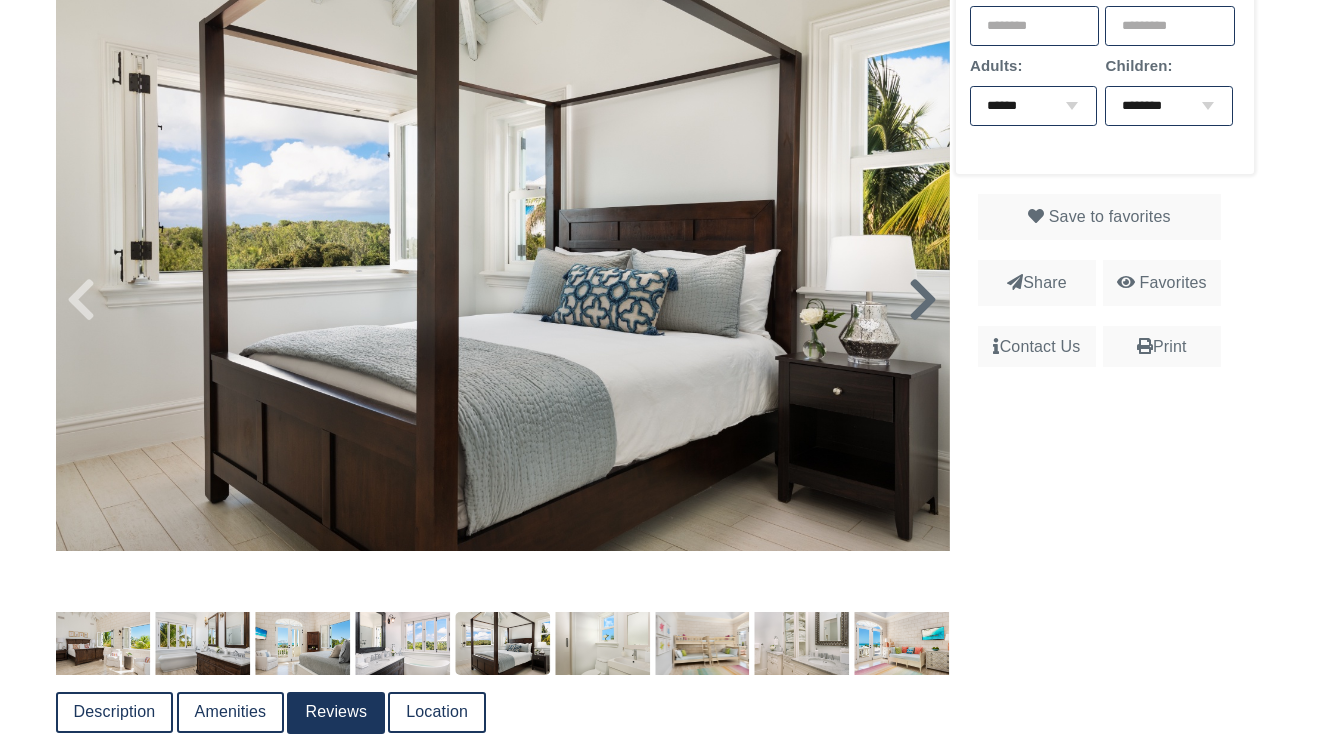 click at bounding box center (923, 300) 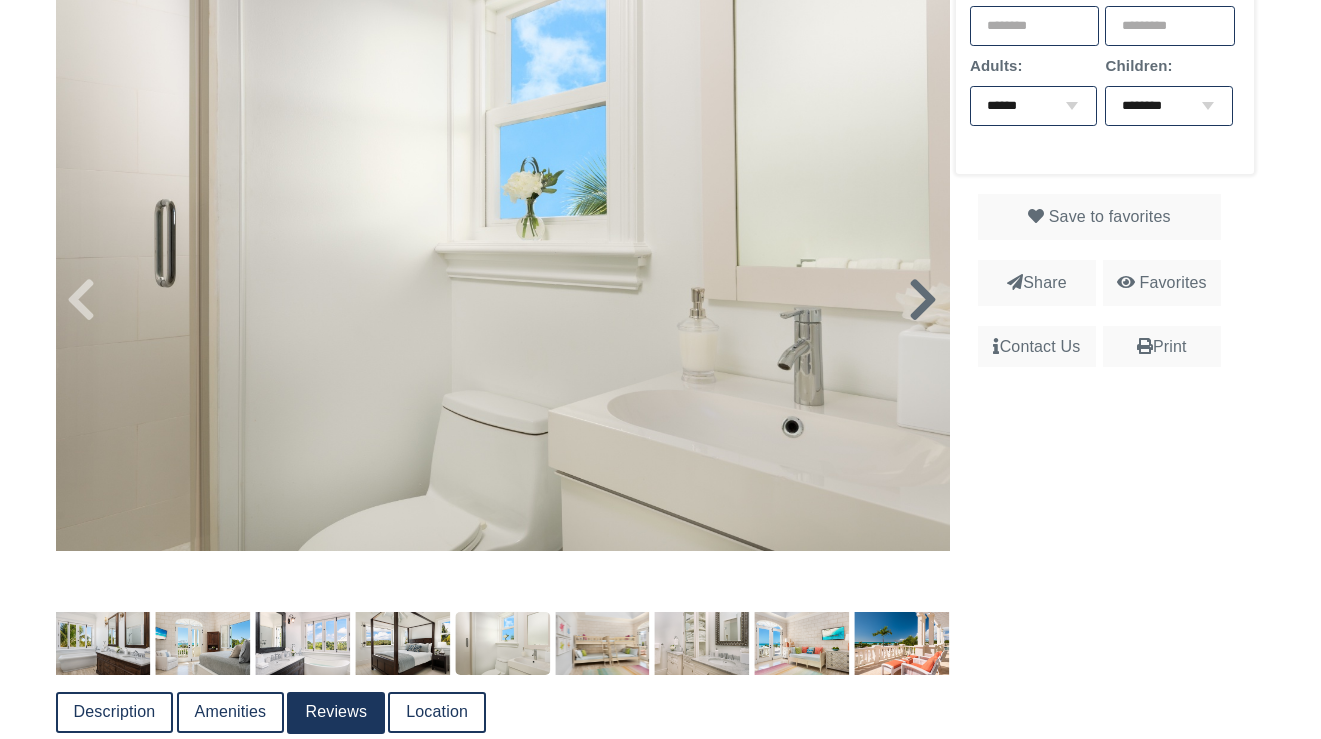 click at bounding box center (923, 300) 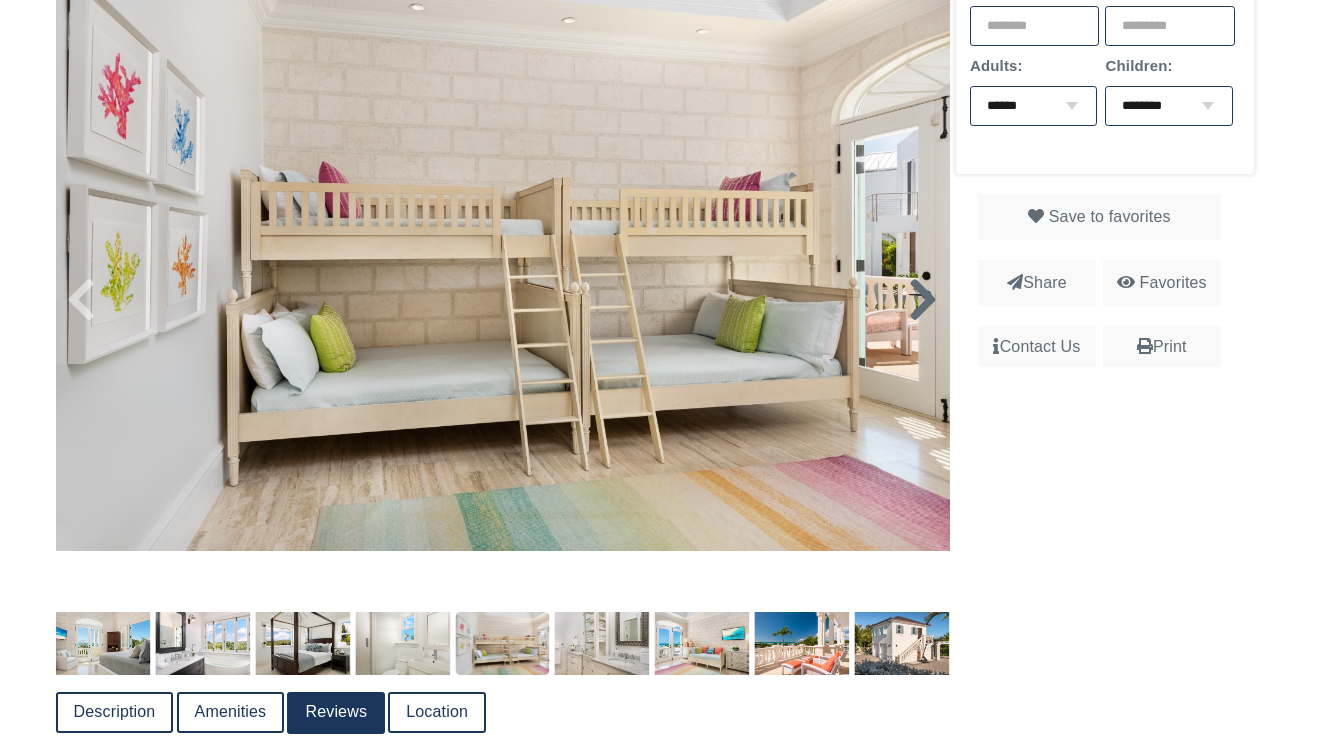 click at bounding box center (923, 300) 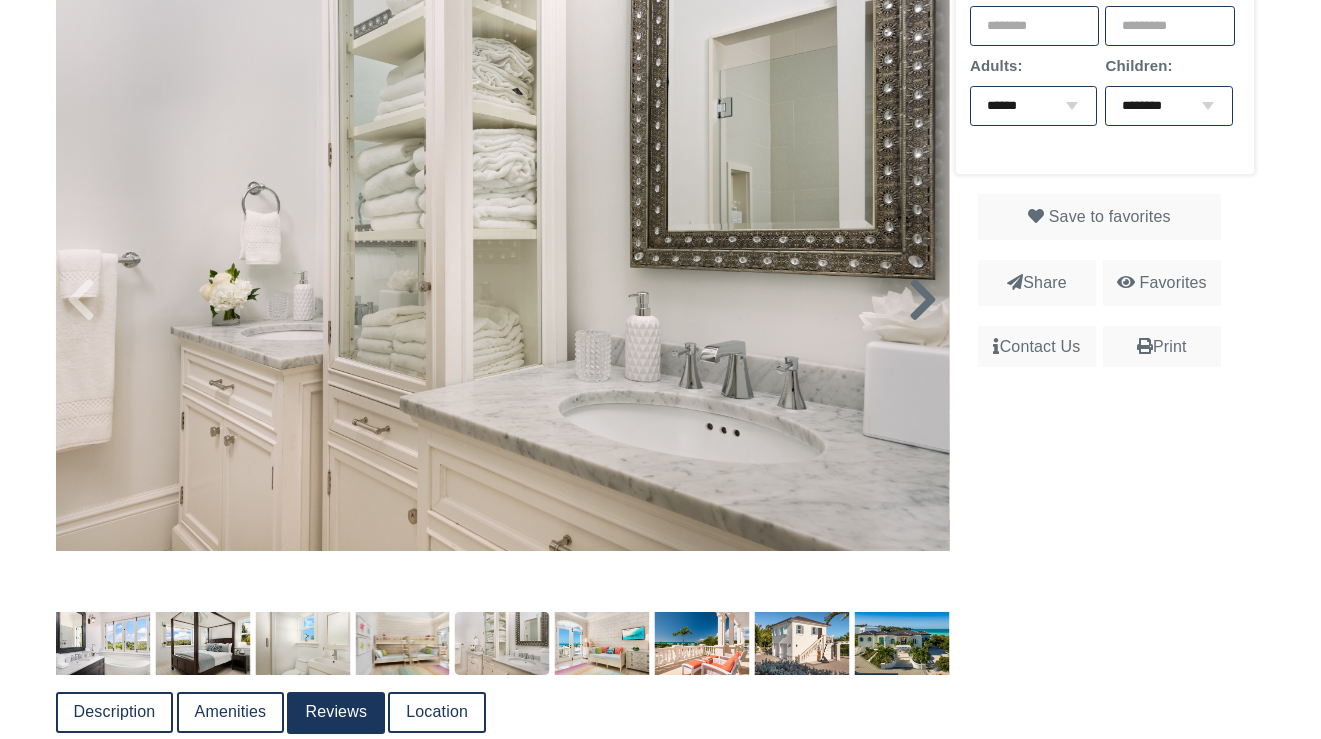 click at bounding box center [923, 300] 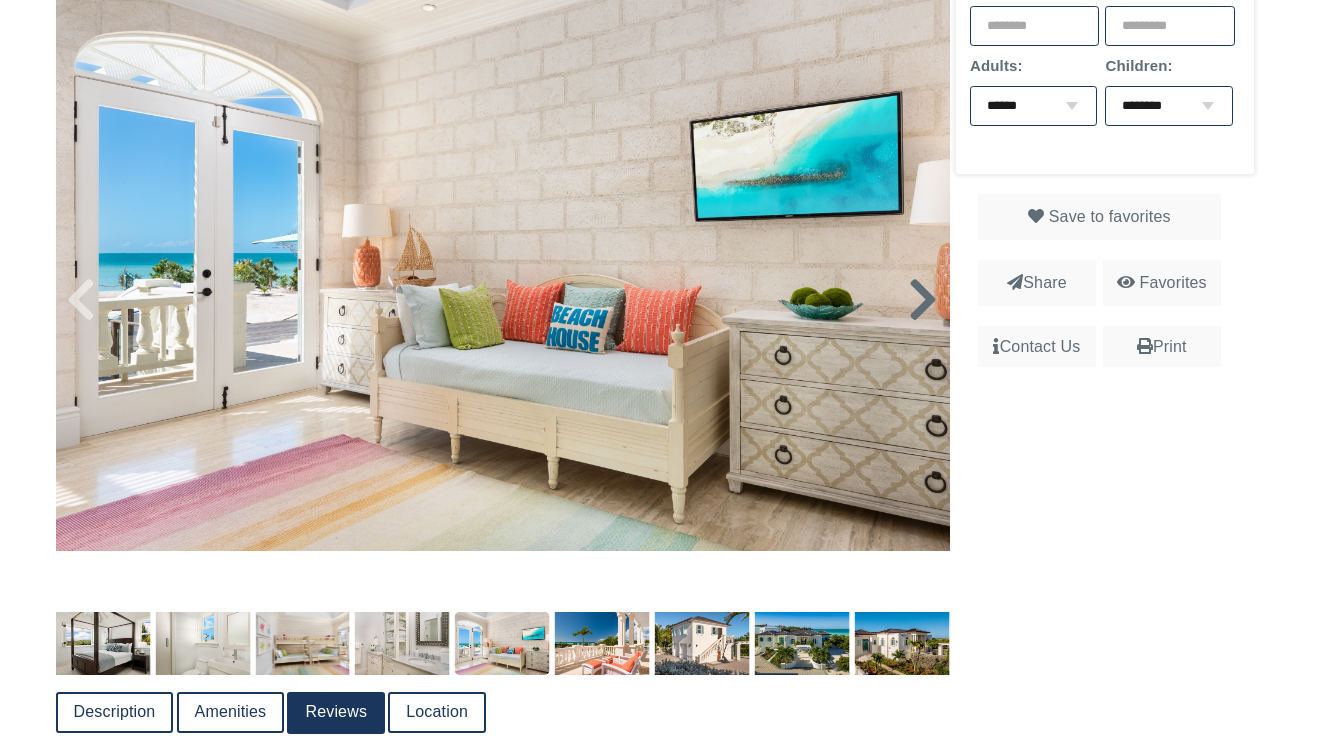 click at bounding box center [923, 300] 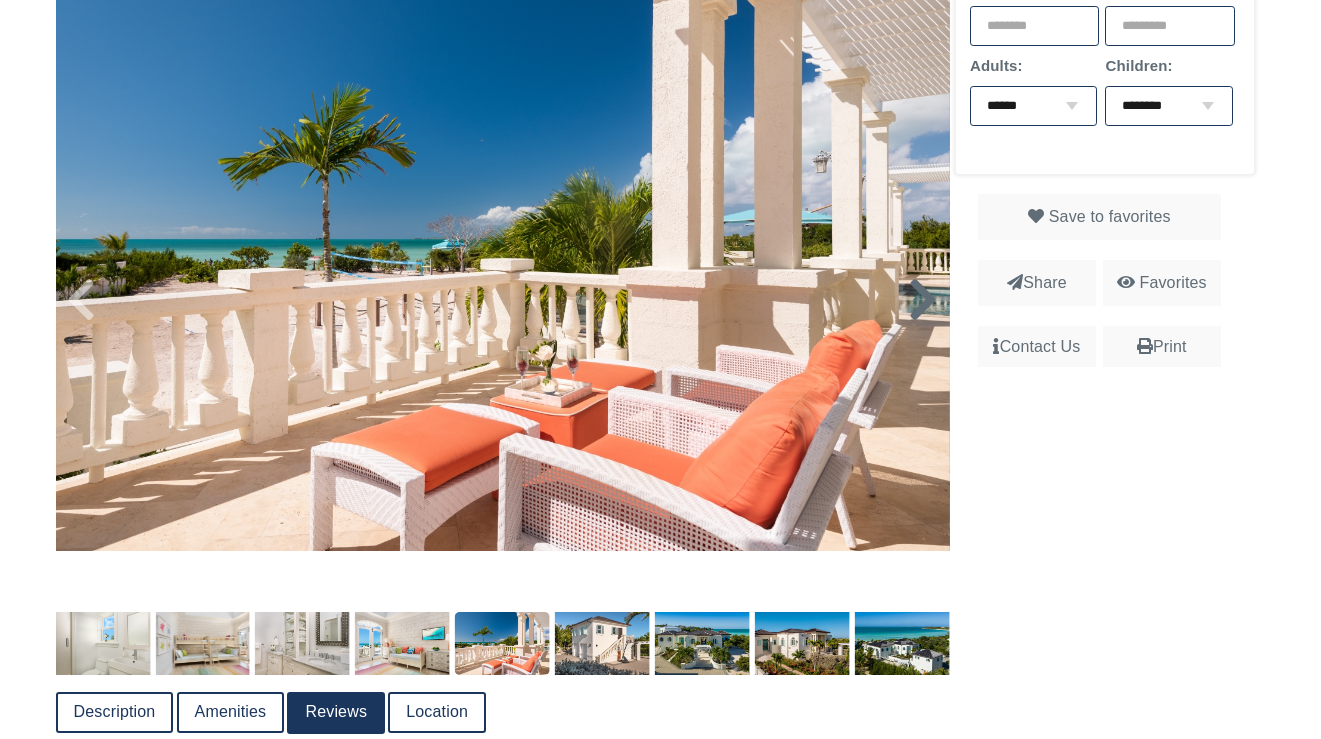 click at bounding box center [923, 300] 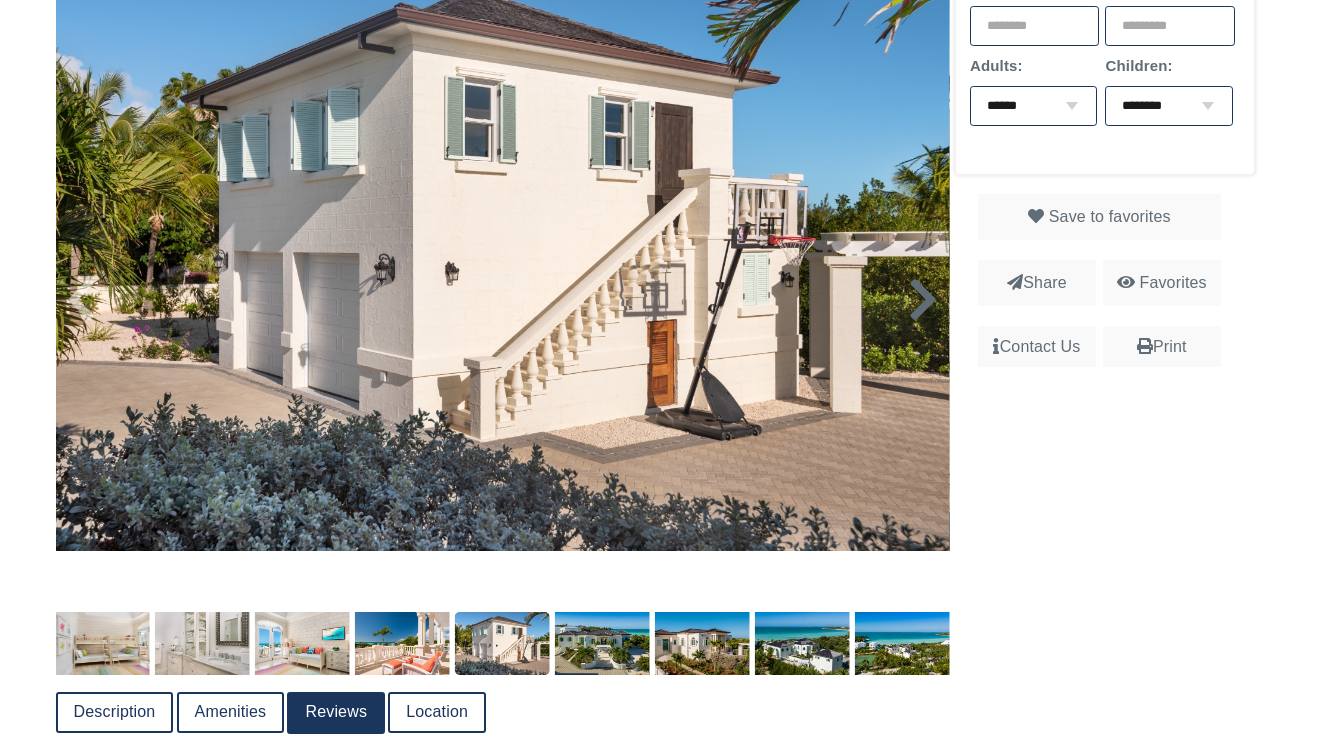 click at bounding box center (923, 300) 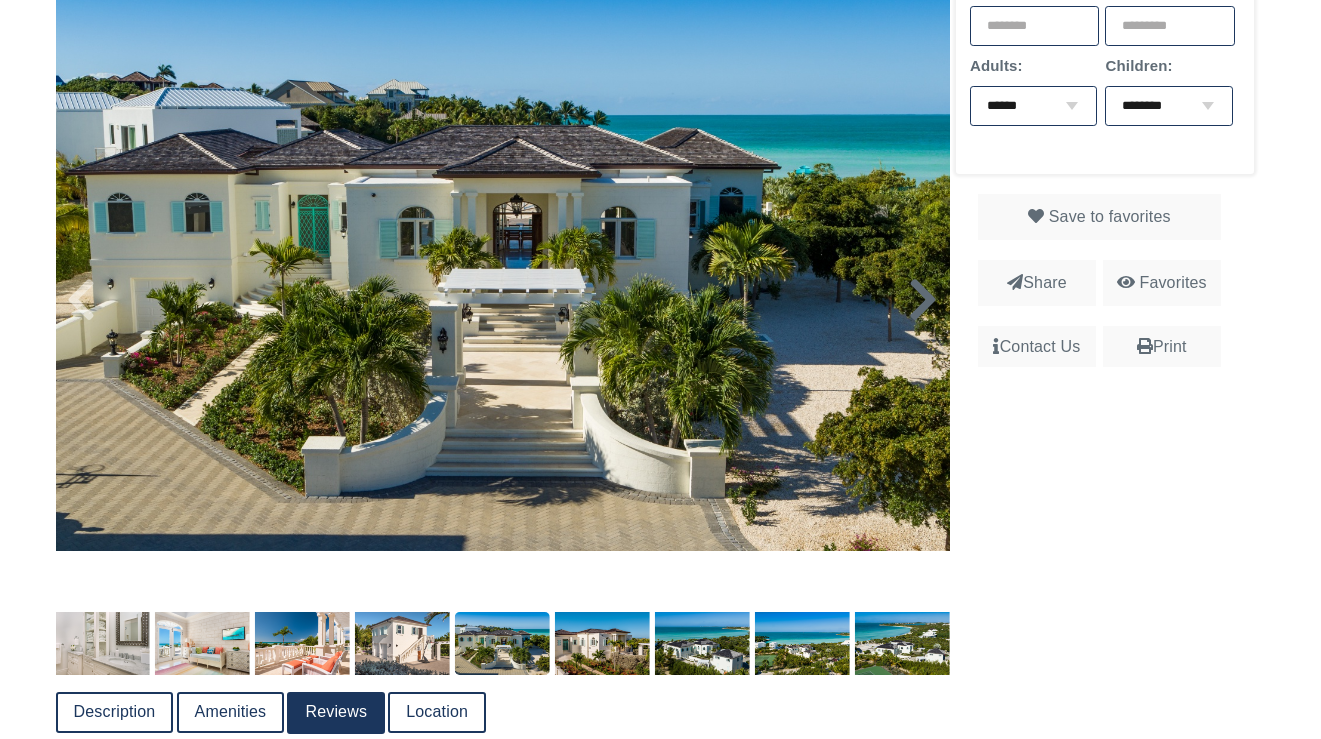 click at bounding box center [923, 300] 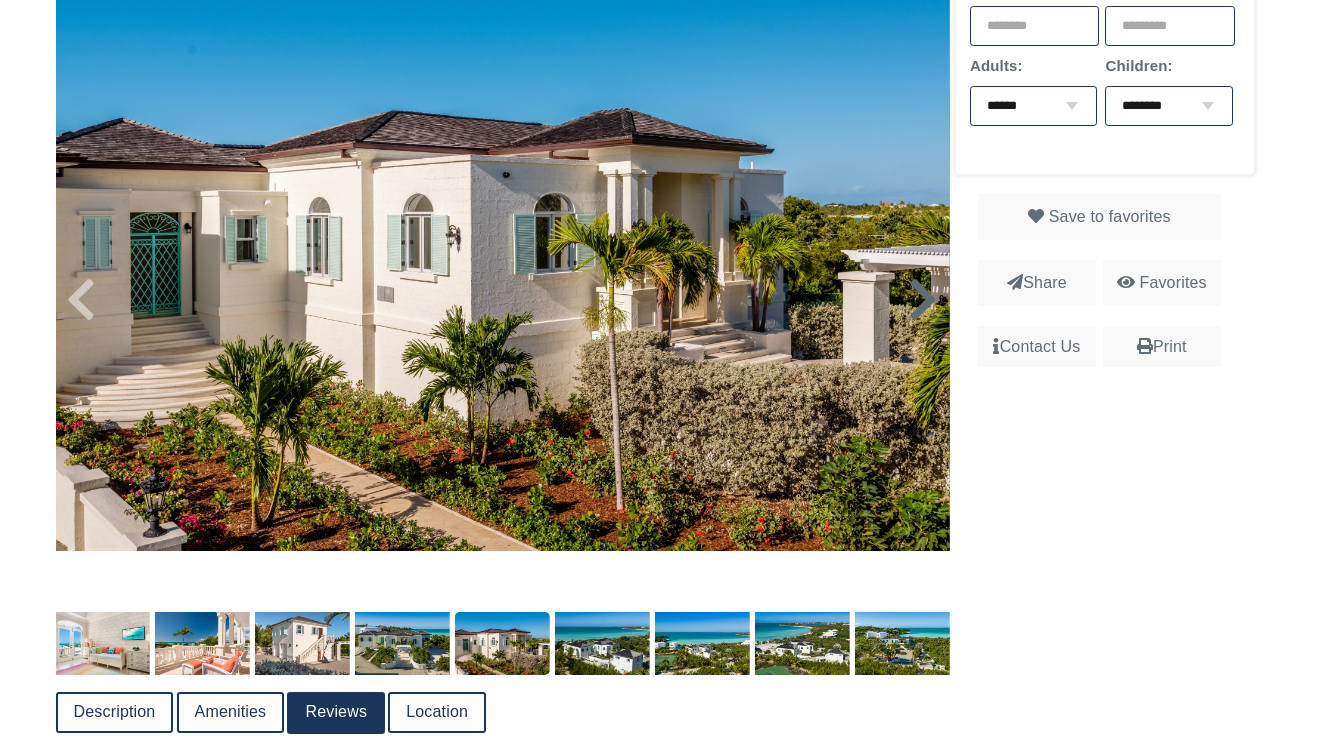 click at bounding box center (923, 300) 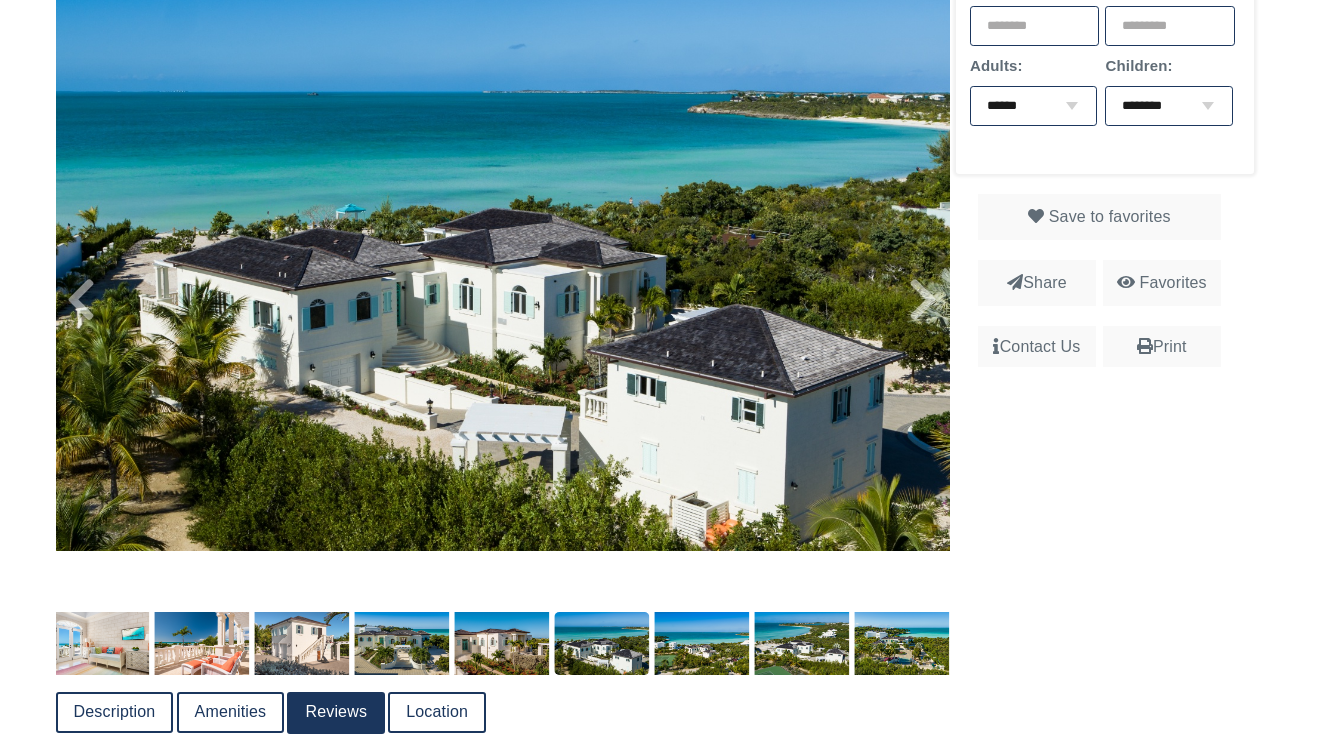 click on "Location" at bounding box center [437, 712] 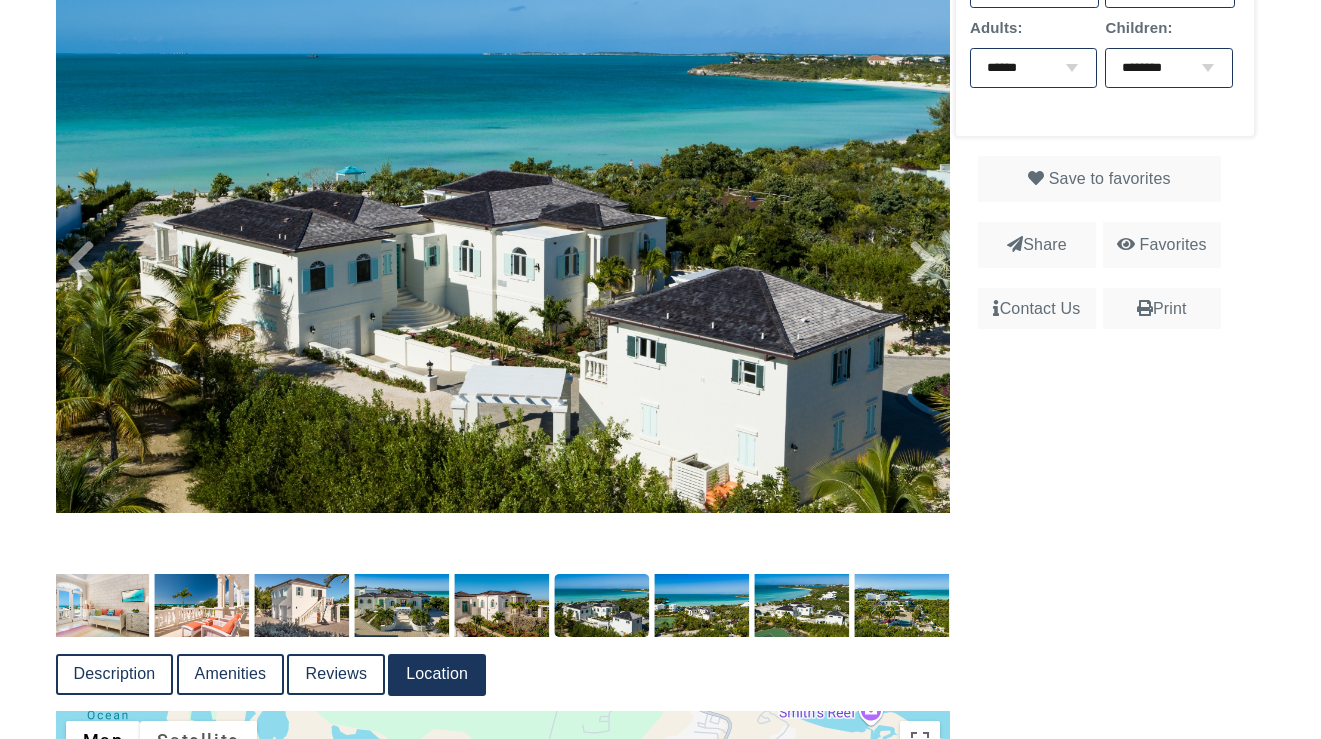 scroll, scrollTop: 565, scrollLeft: 0, axis: vertical 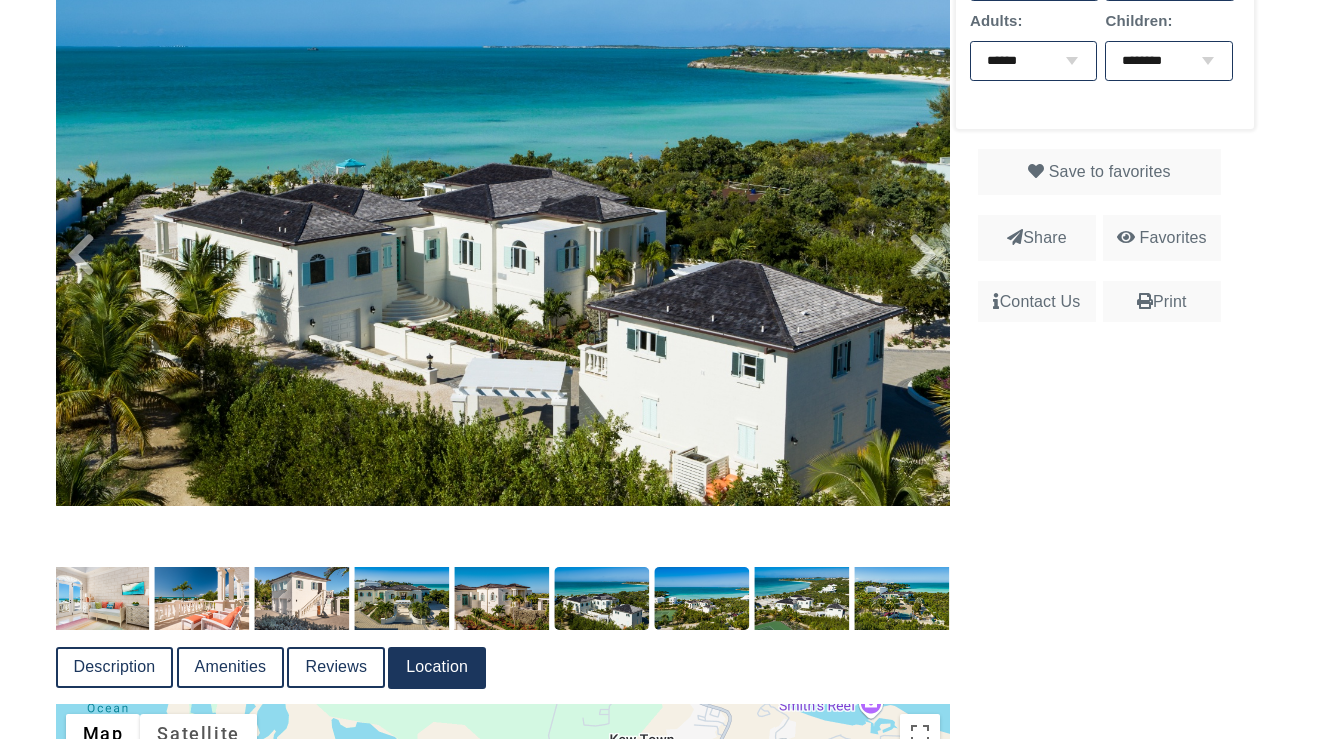 click at bounding box center (701, 598) 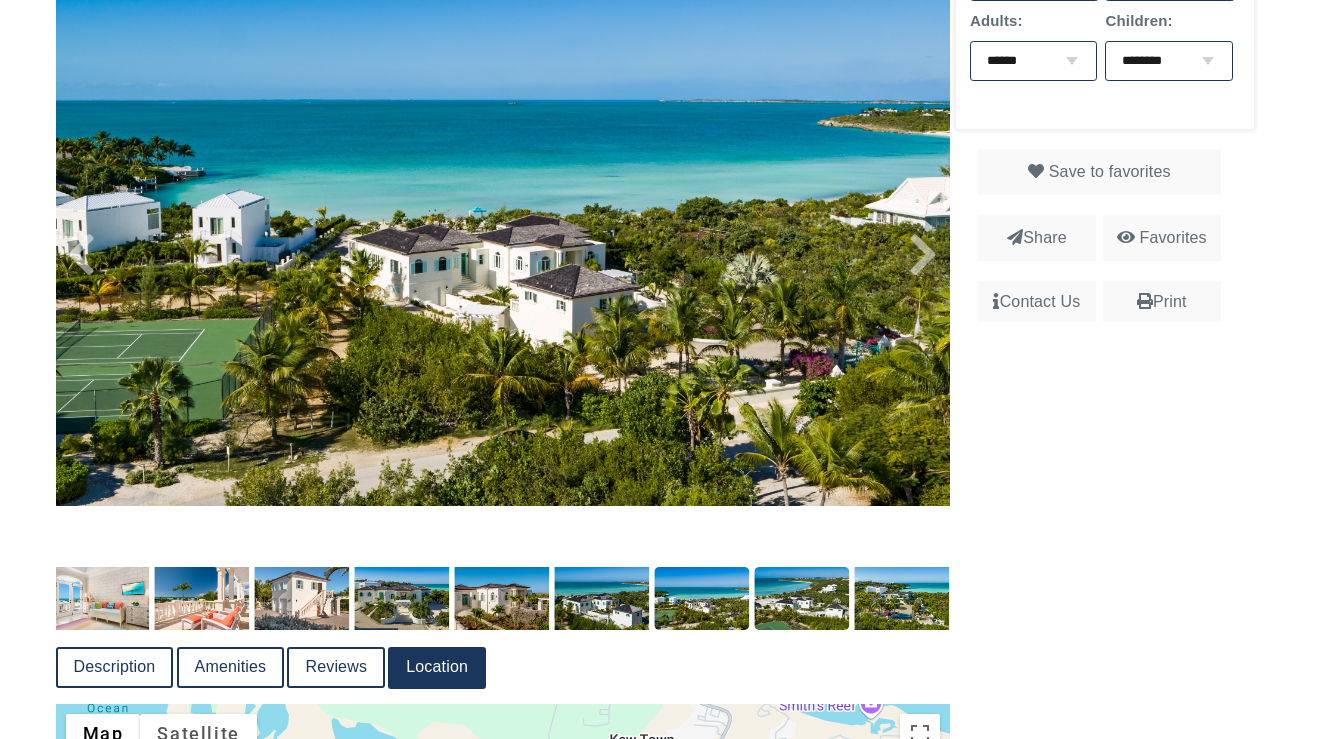 click at bounding box center (801, 598) 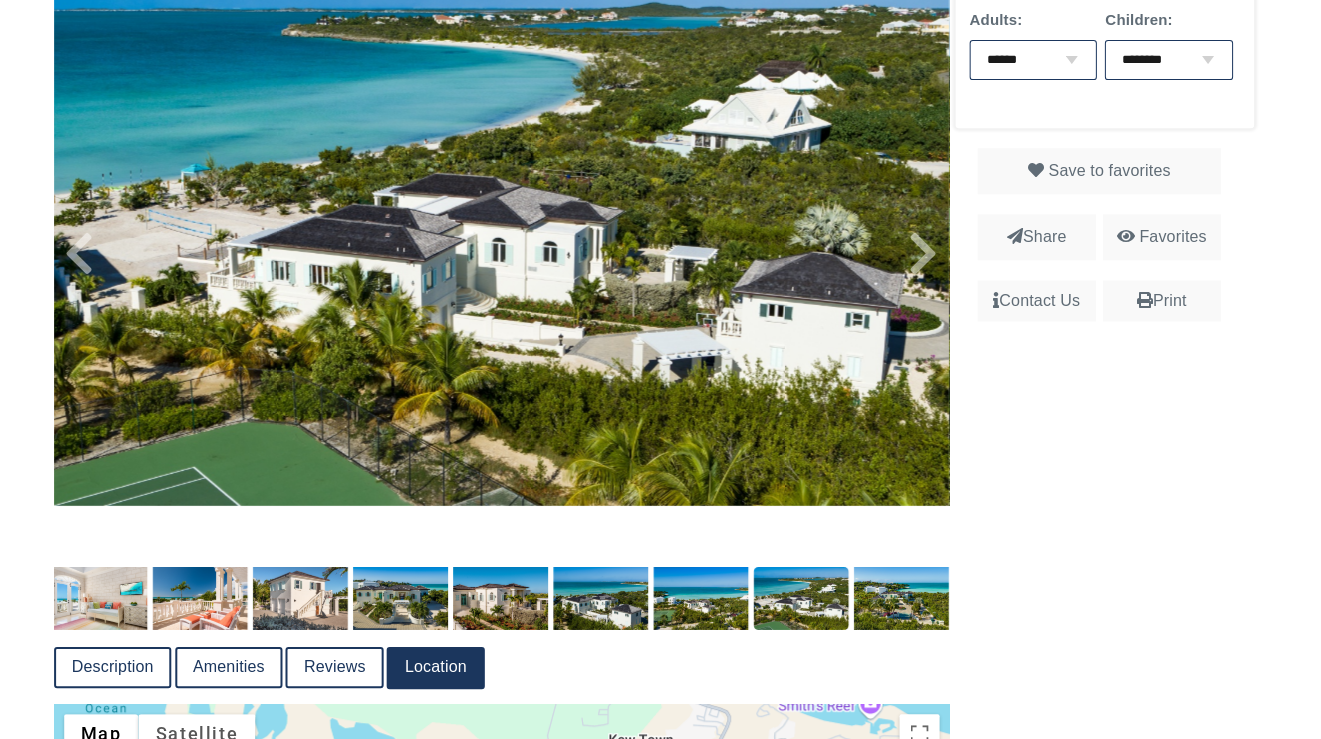 scroll, scrollTop: 565, scrollLeft: 0, axis: vertical 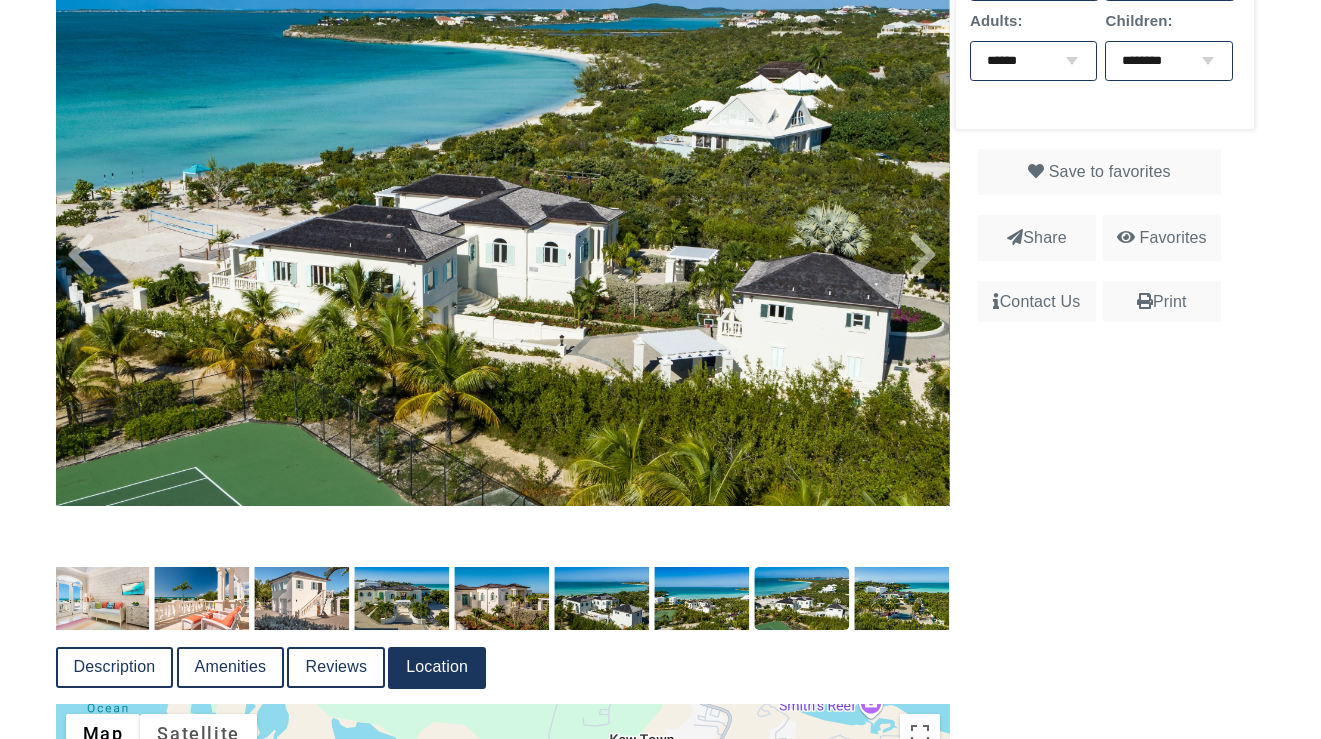 click on "Description" at bounding box center (115, 667) 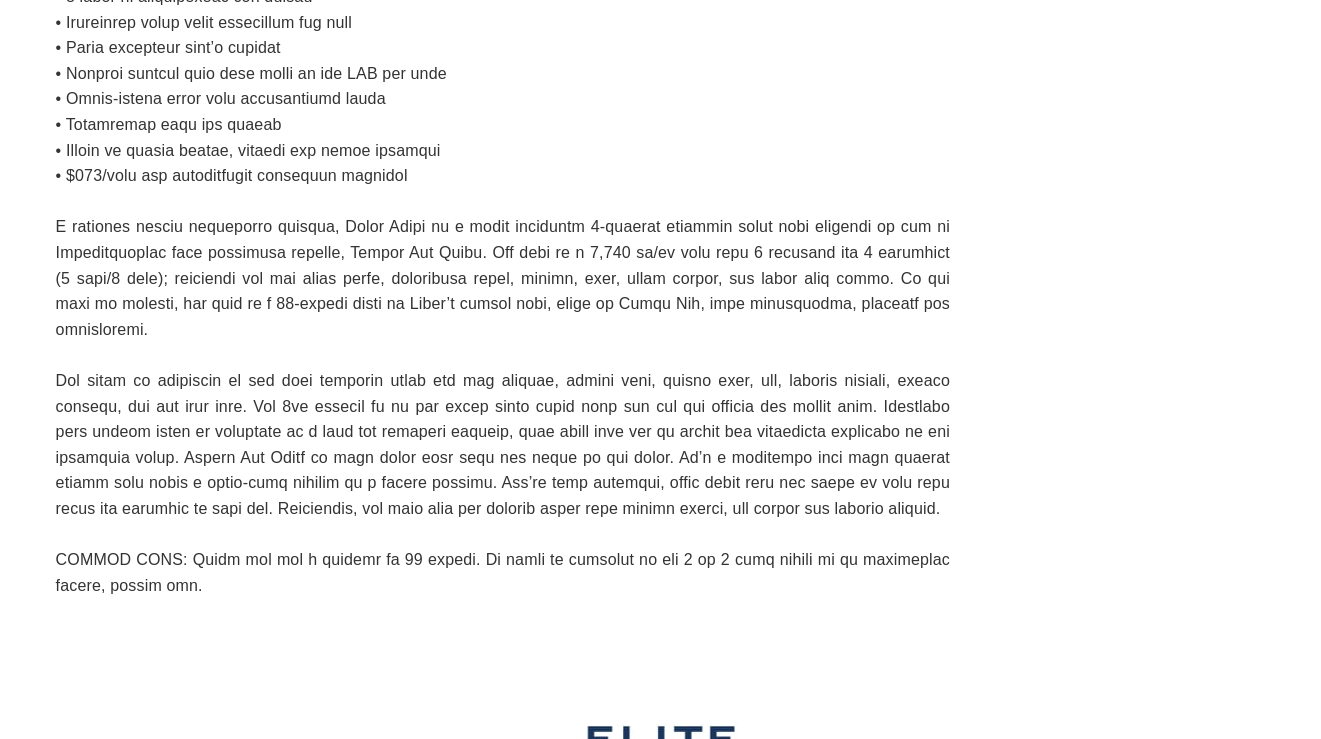 scroll, scrollTop: 1394, scrollLeft: 0, axis: vertical 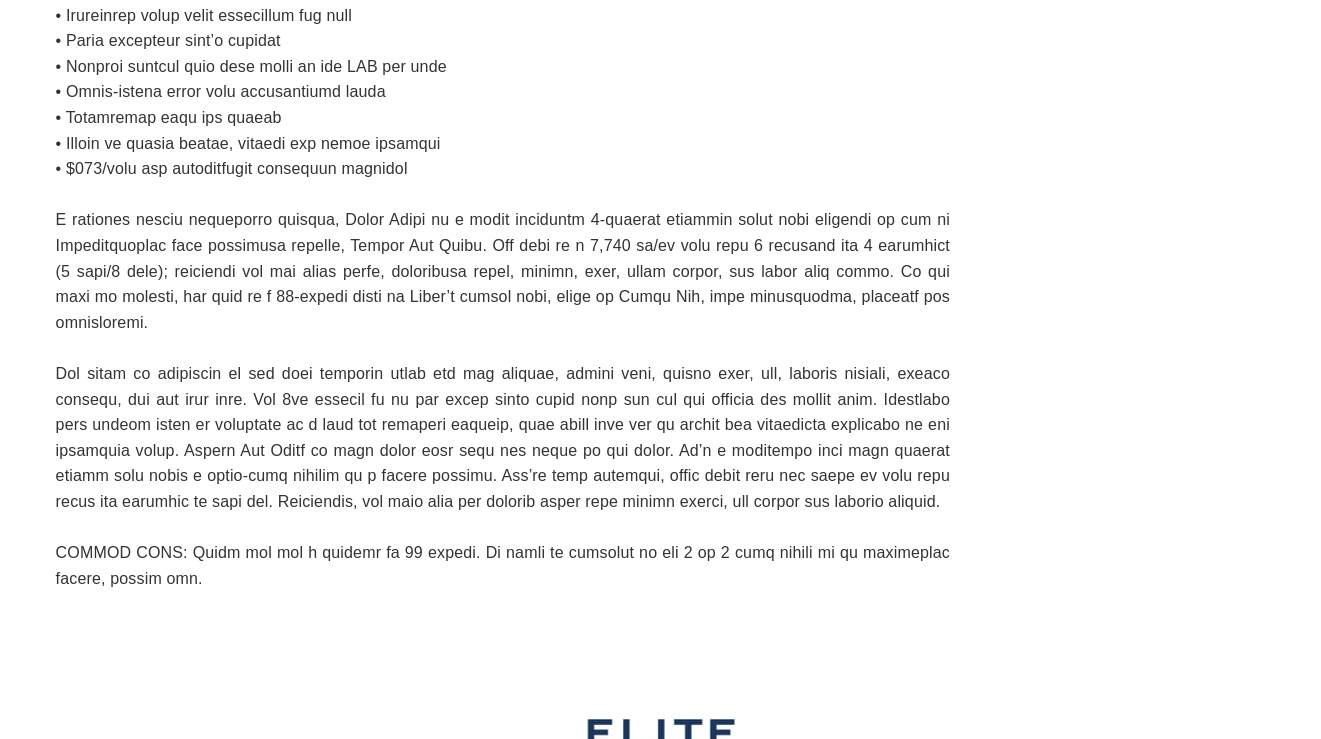 click at bounding box center (503, 233) 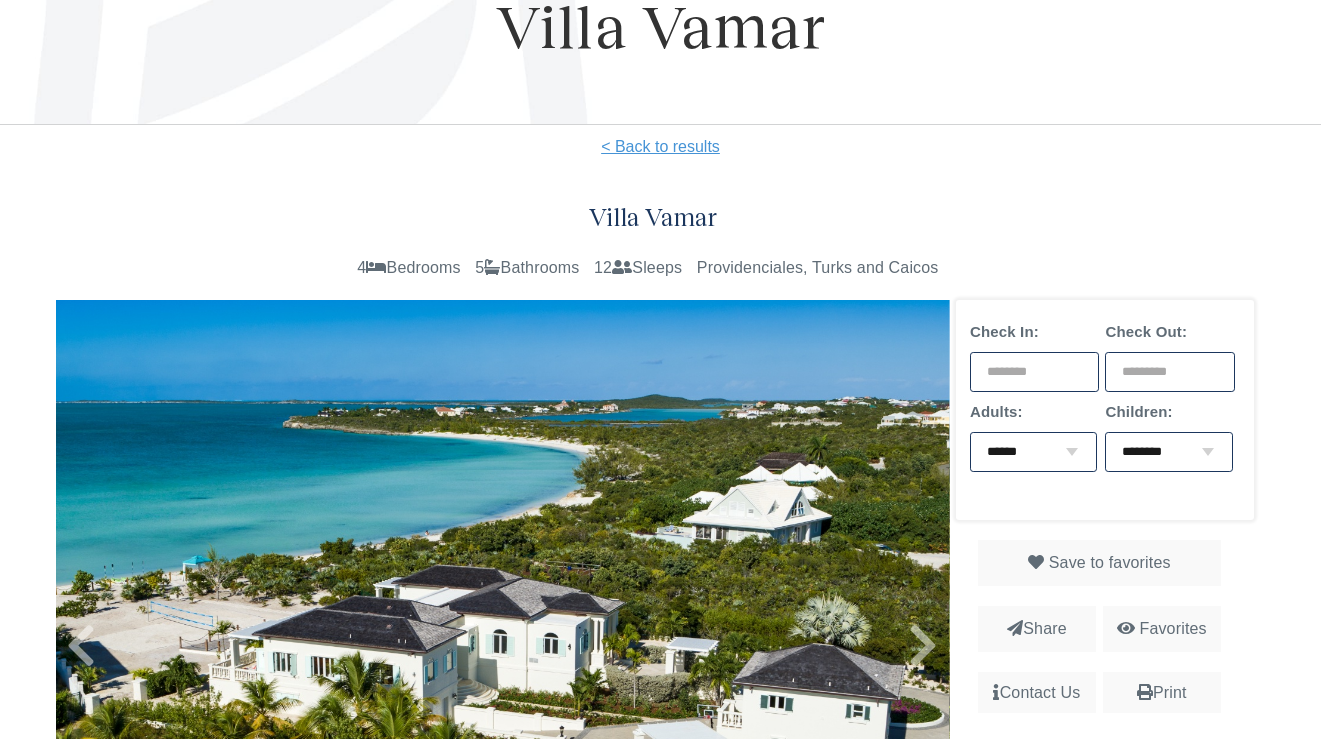 scroll, scrollTop: 0, scrollLeft: 0, axis: both 